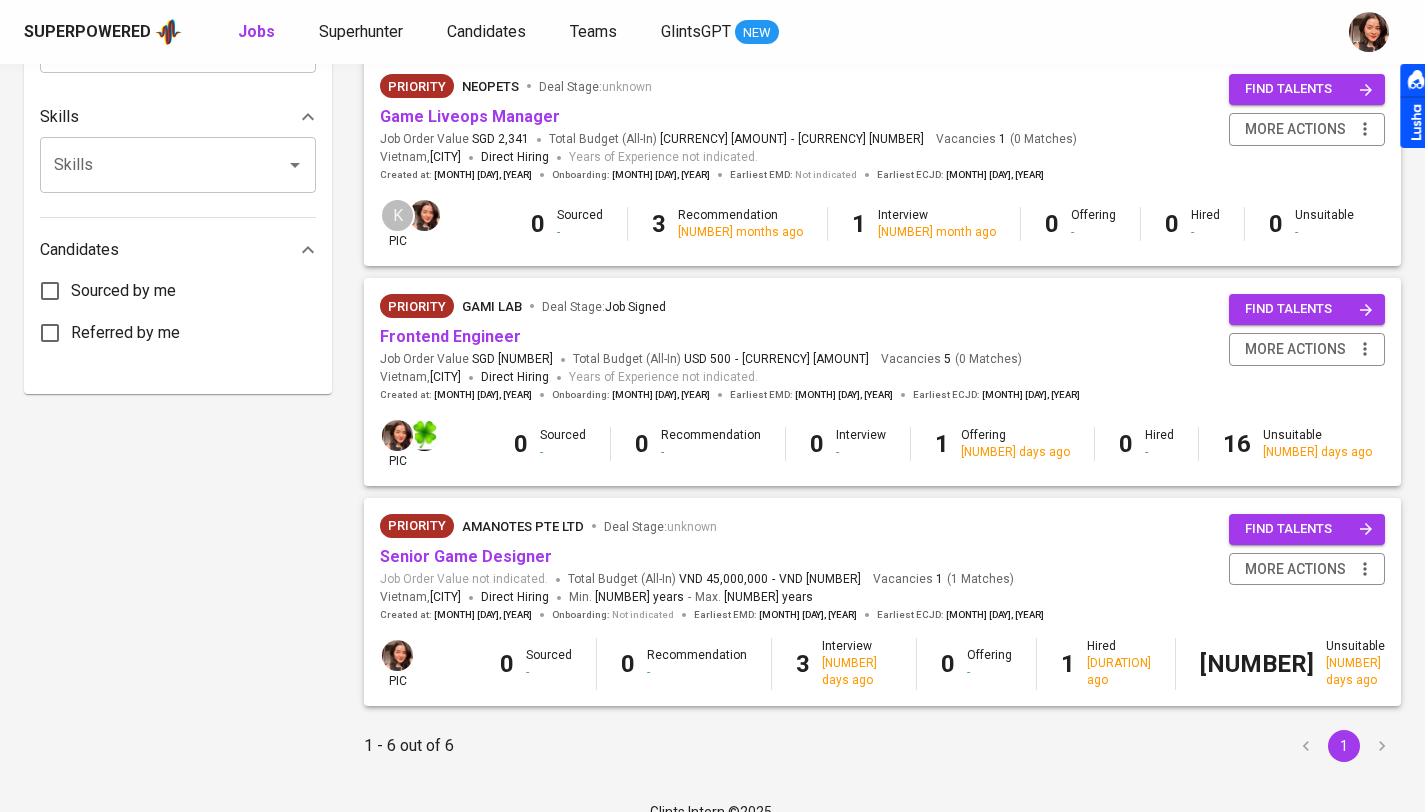 scroll, scrollTop: 900, scrollLeft: 0, axis: vertical 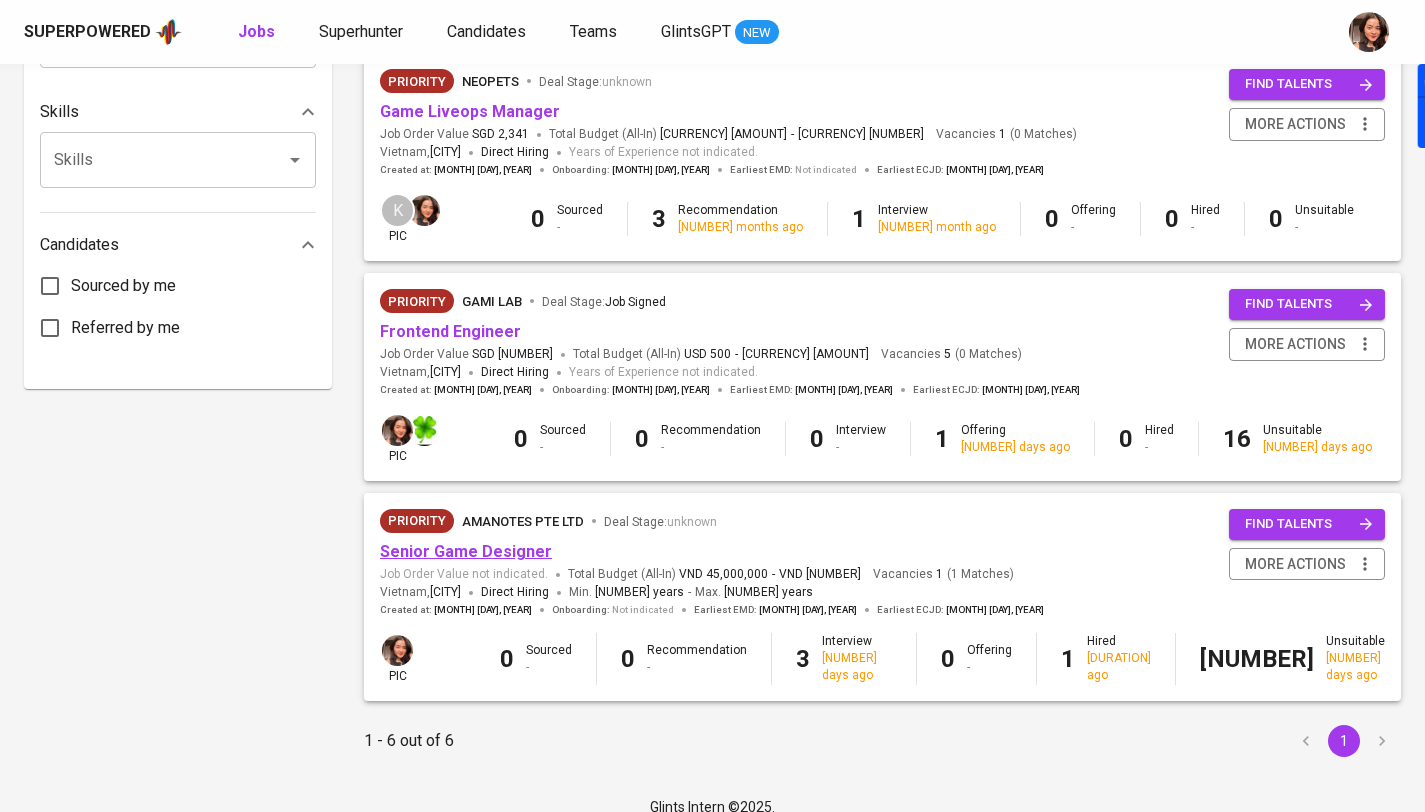 click on "Senior Game Designer" at bounding box center (466, 551) 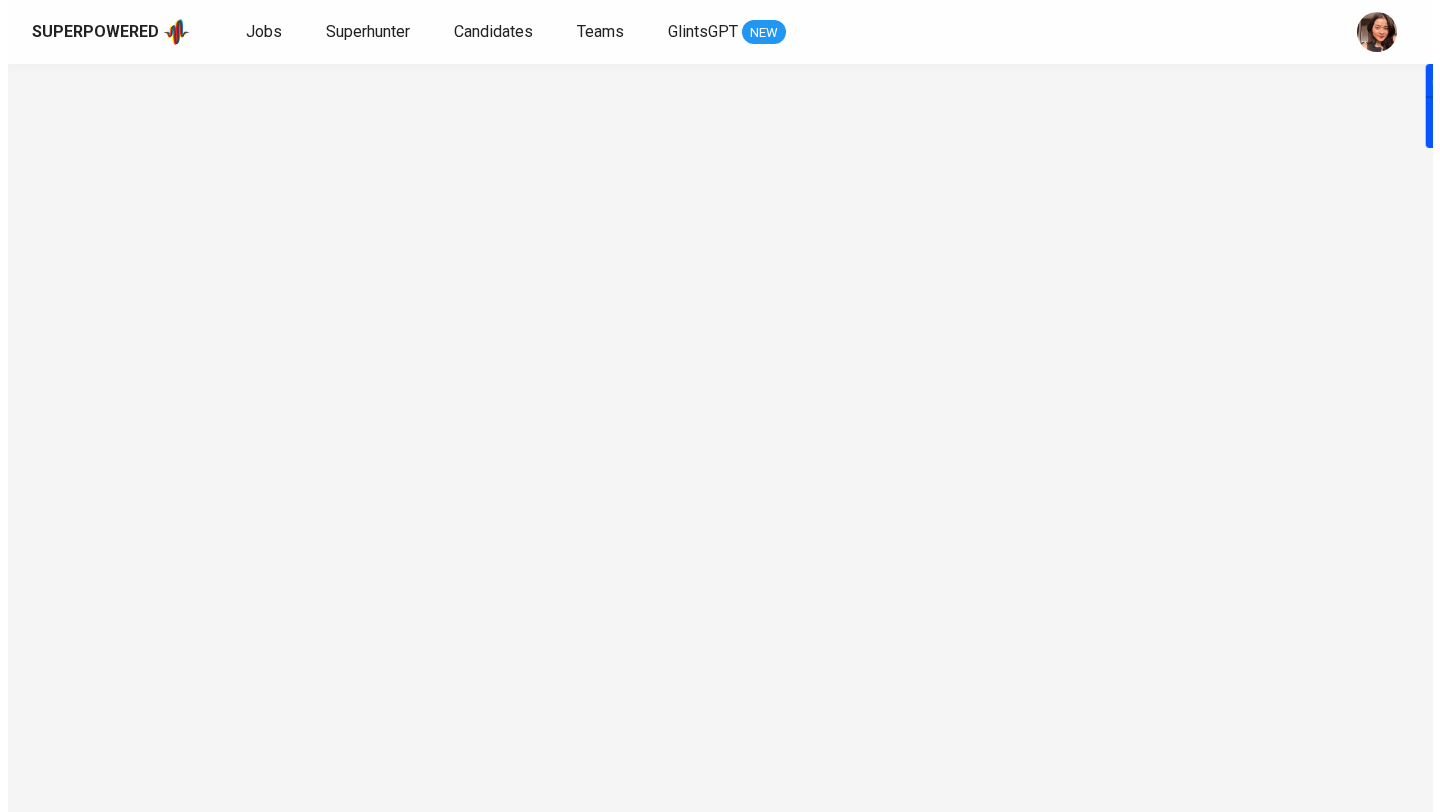 scroll, scrollTop: 0, scrollLeft: 0, axis: both 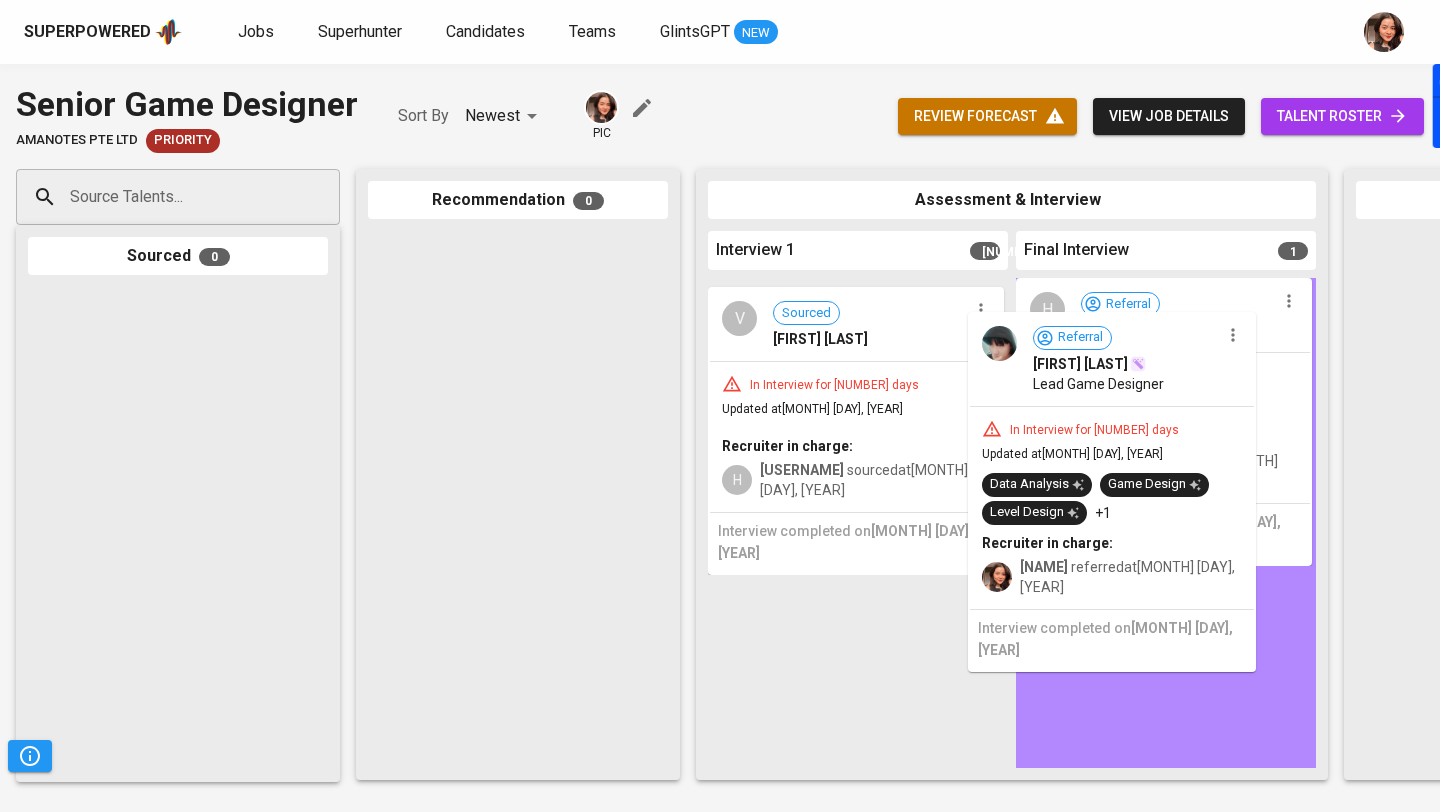 drag, startPoint x: 916, startPoint y: 390, endPoint x: 1159, endPoint y: 421, distance: 244.96939 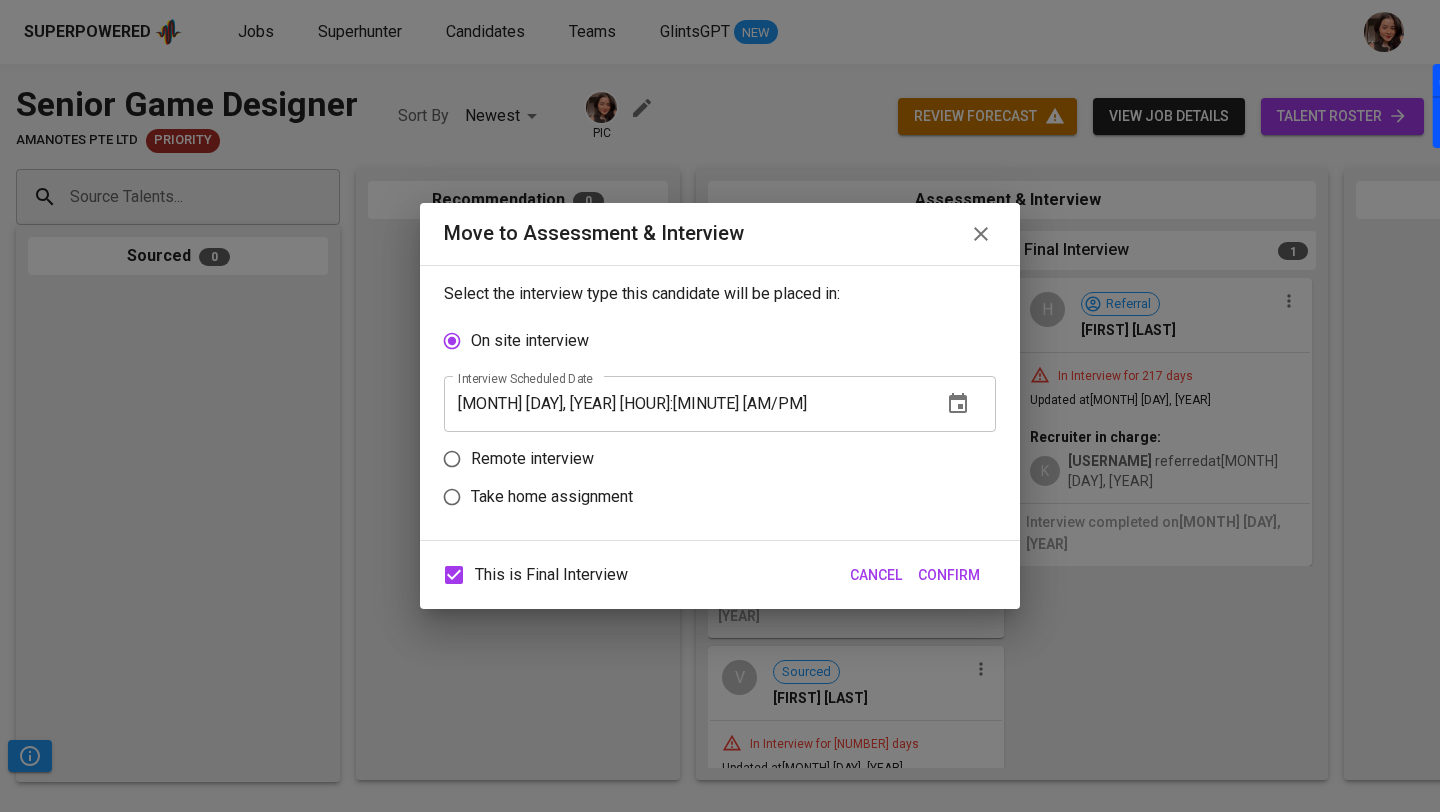 click on "This is Final Interview" at bounding box center [551, 575] 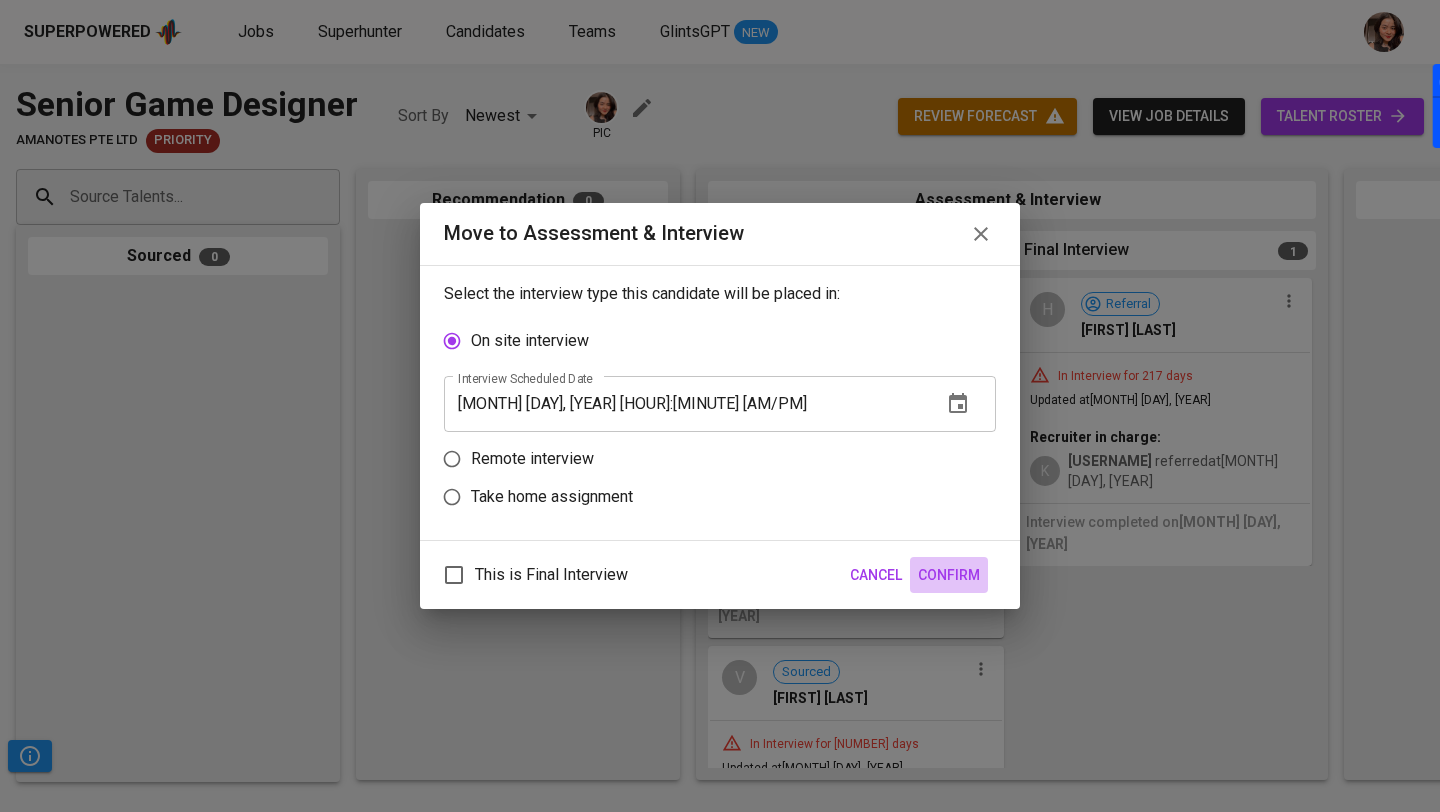 drag, startPoint x: 938, startPoint y: 572, endPoint x: 971, endPoint y: 542, distance: 44.598206 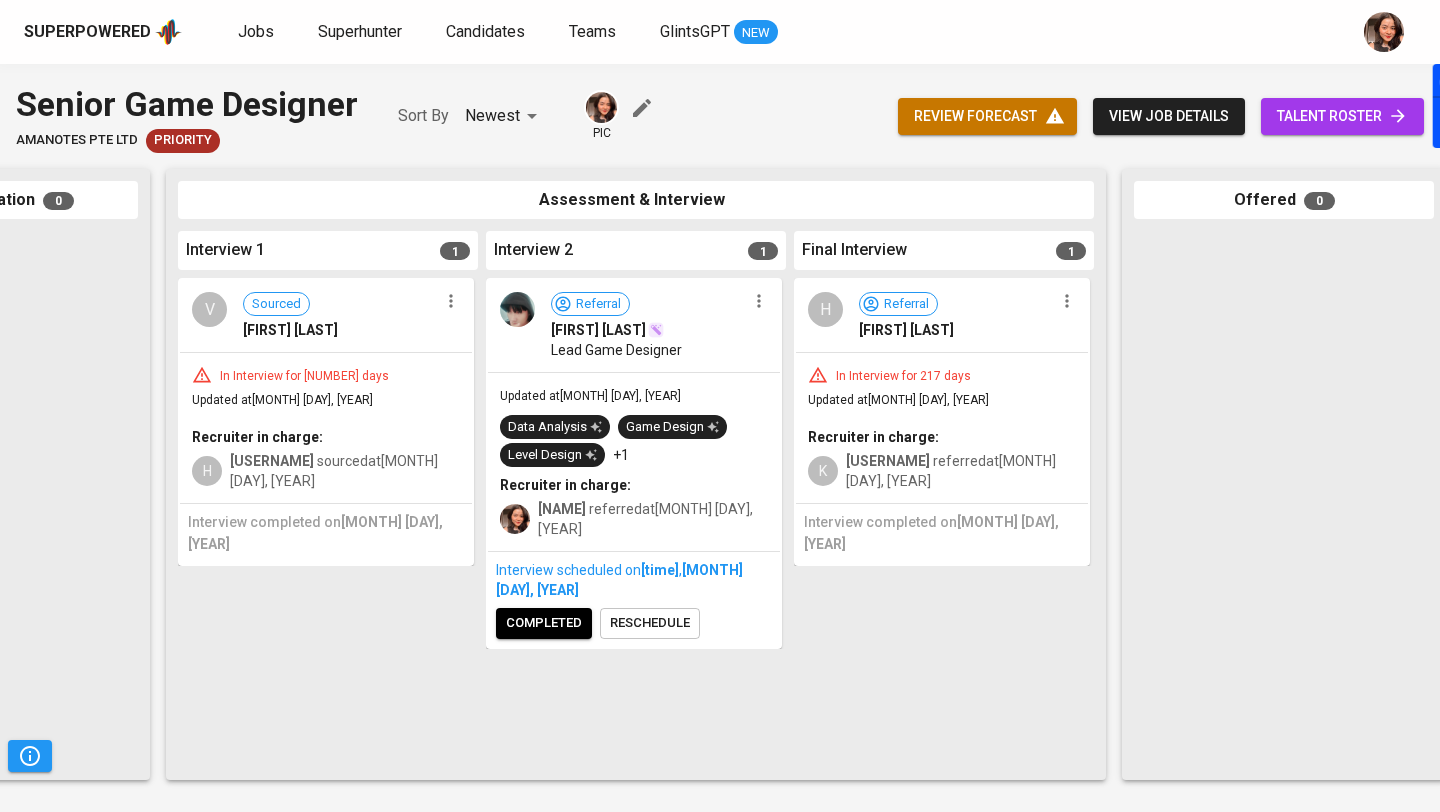 scroll, scrollTop: 0, scrollLeft: 532, axis: horizontal 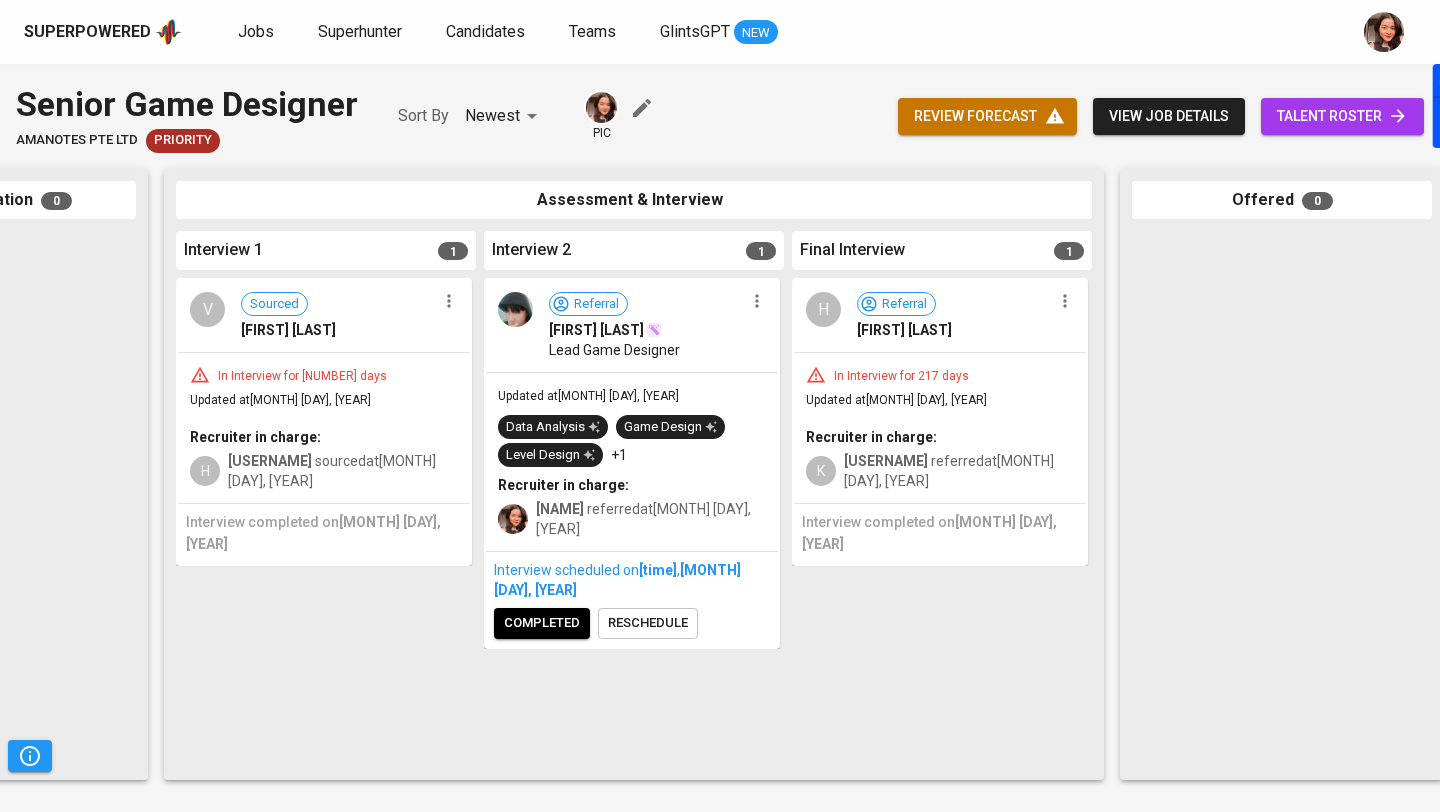 click on "Superpowered" at bounding box center (87, 32) 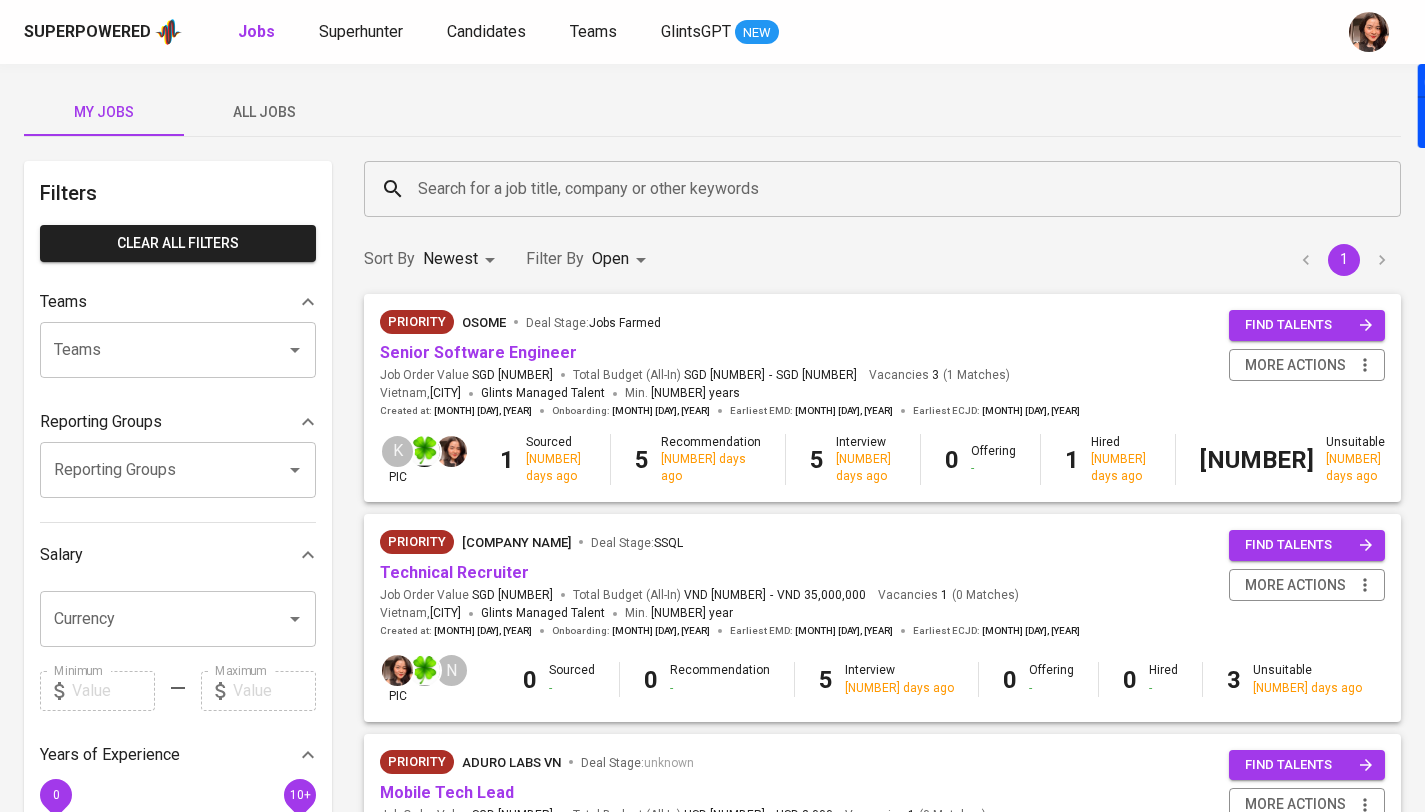 drag, startPoint x: 291, startPoint y: 104, endPoint x: 313, endPoint y: 99, distance: 22.561028 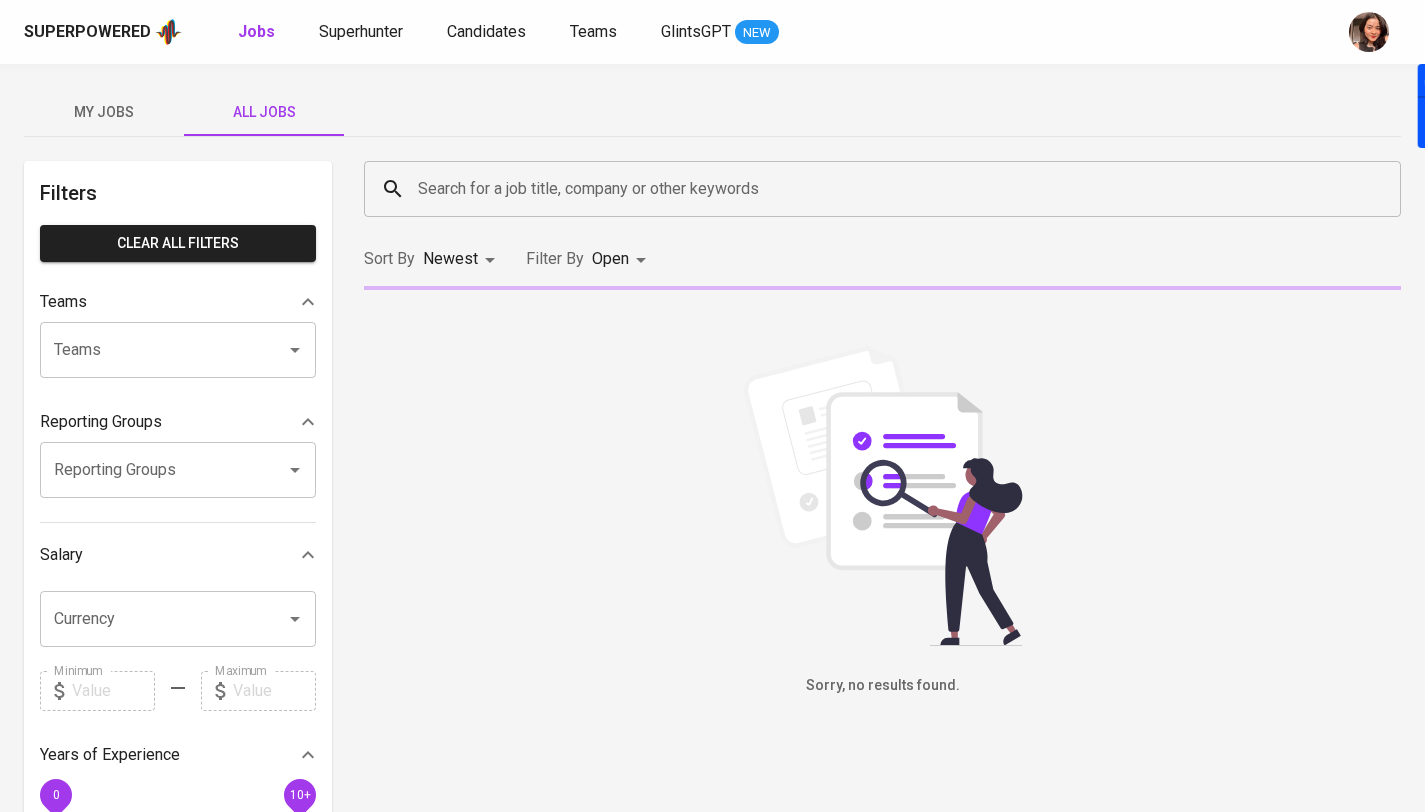 click on "Search for a job title, company or other keywords" at bounding box center [887, 189] 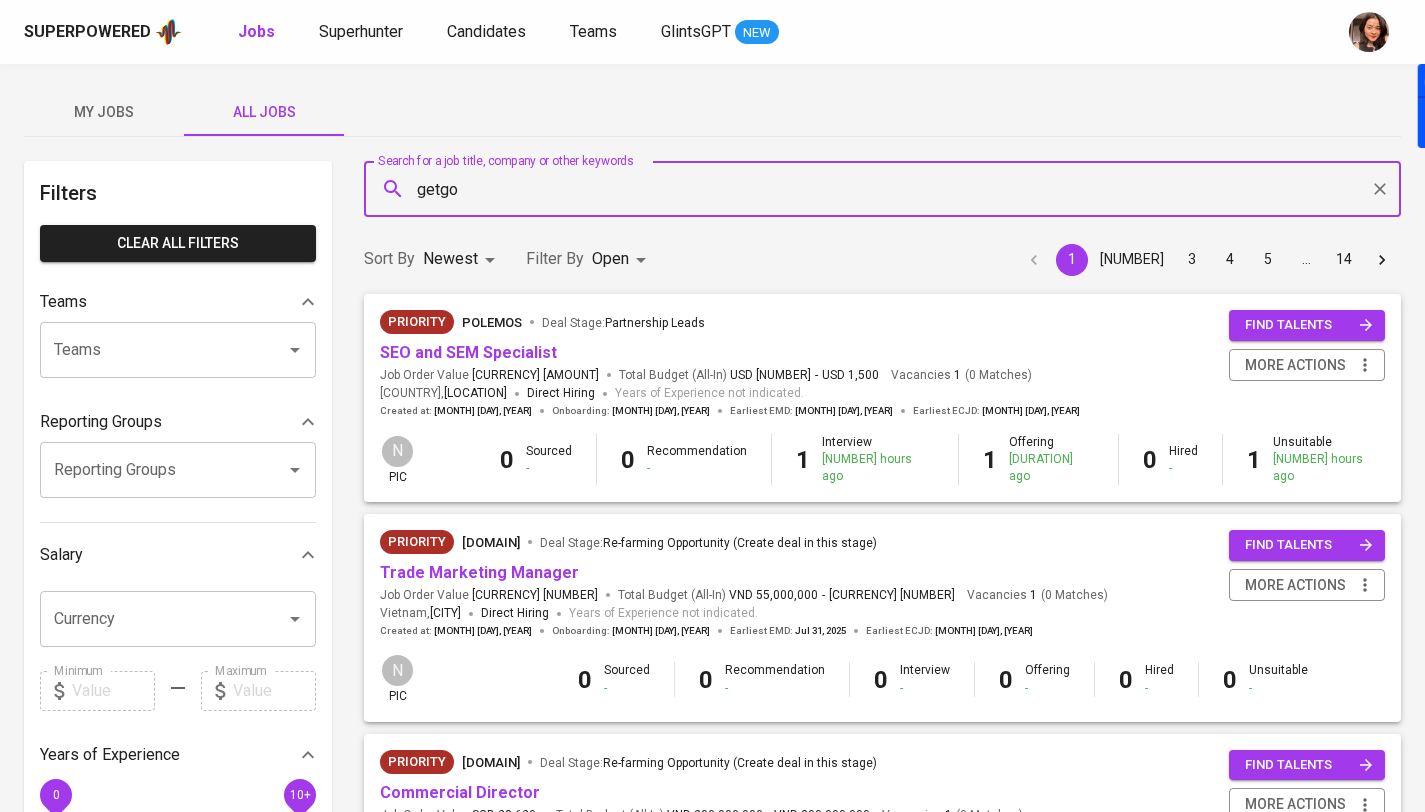 type on "getgo" 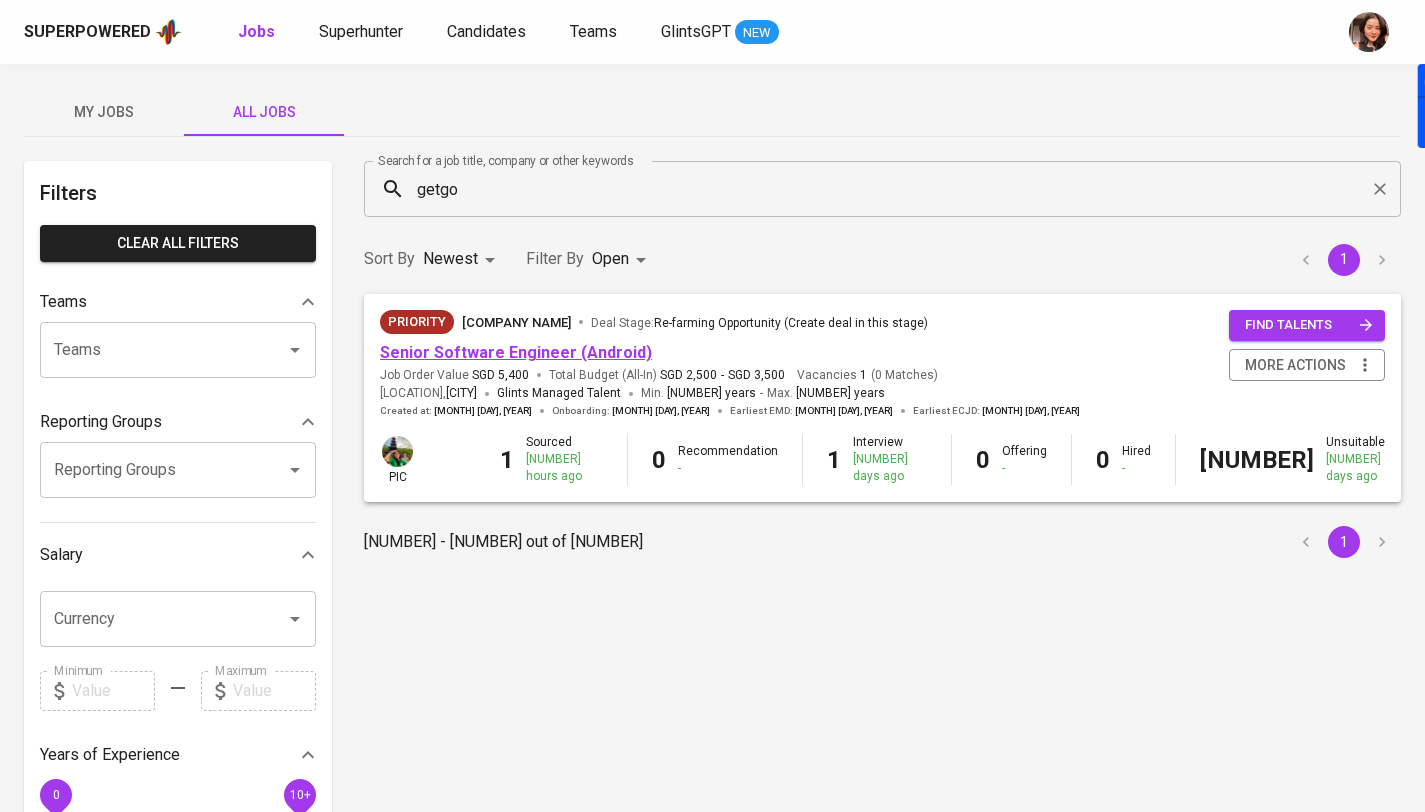 click on "Senior Software Engineer (Android)" at bounding box center (516, 352) 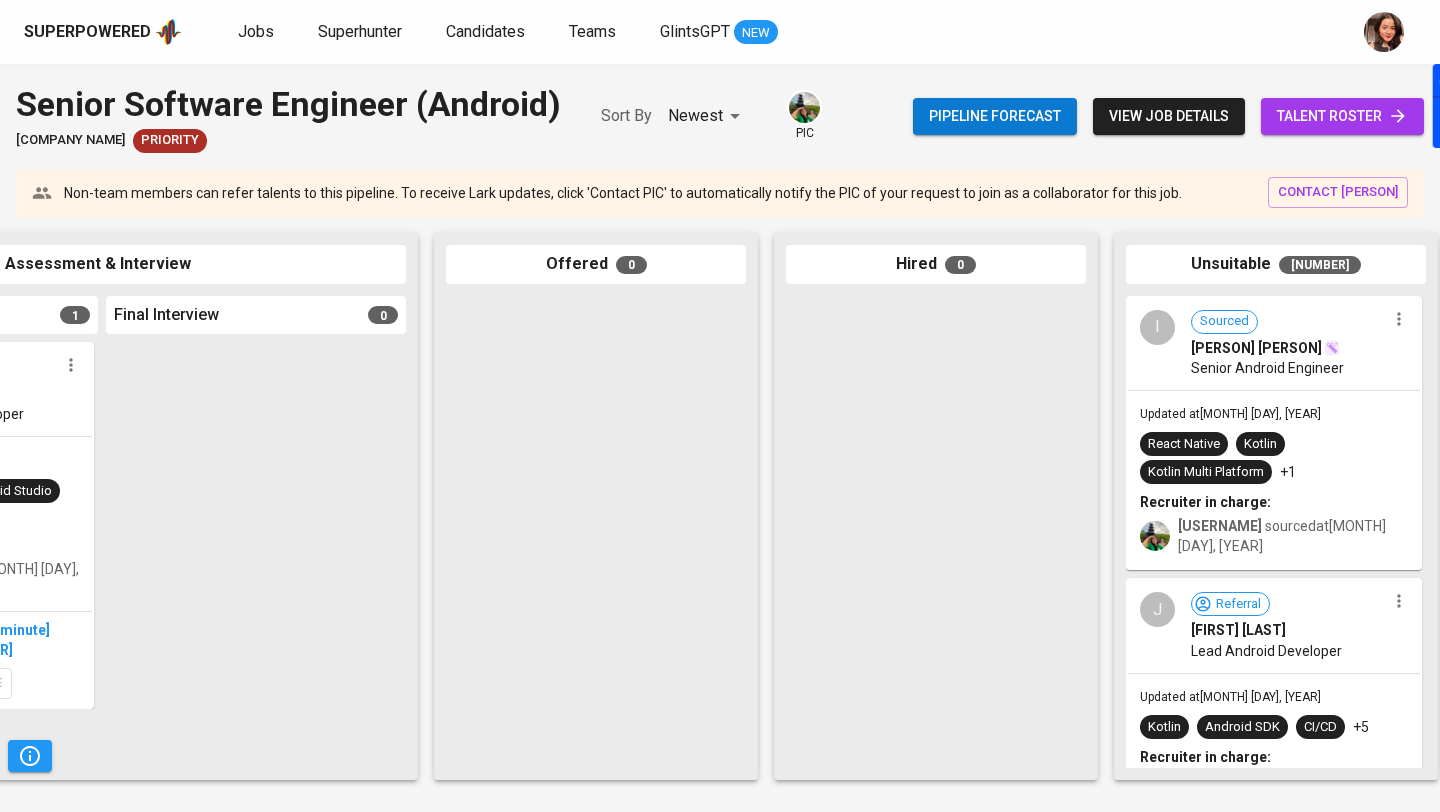 scroll, scrollTop: 0, scrollLeft: 941, axis: horizontal 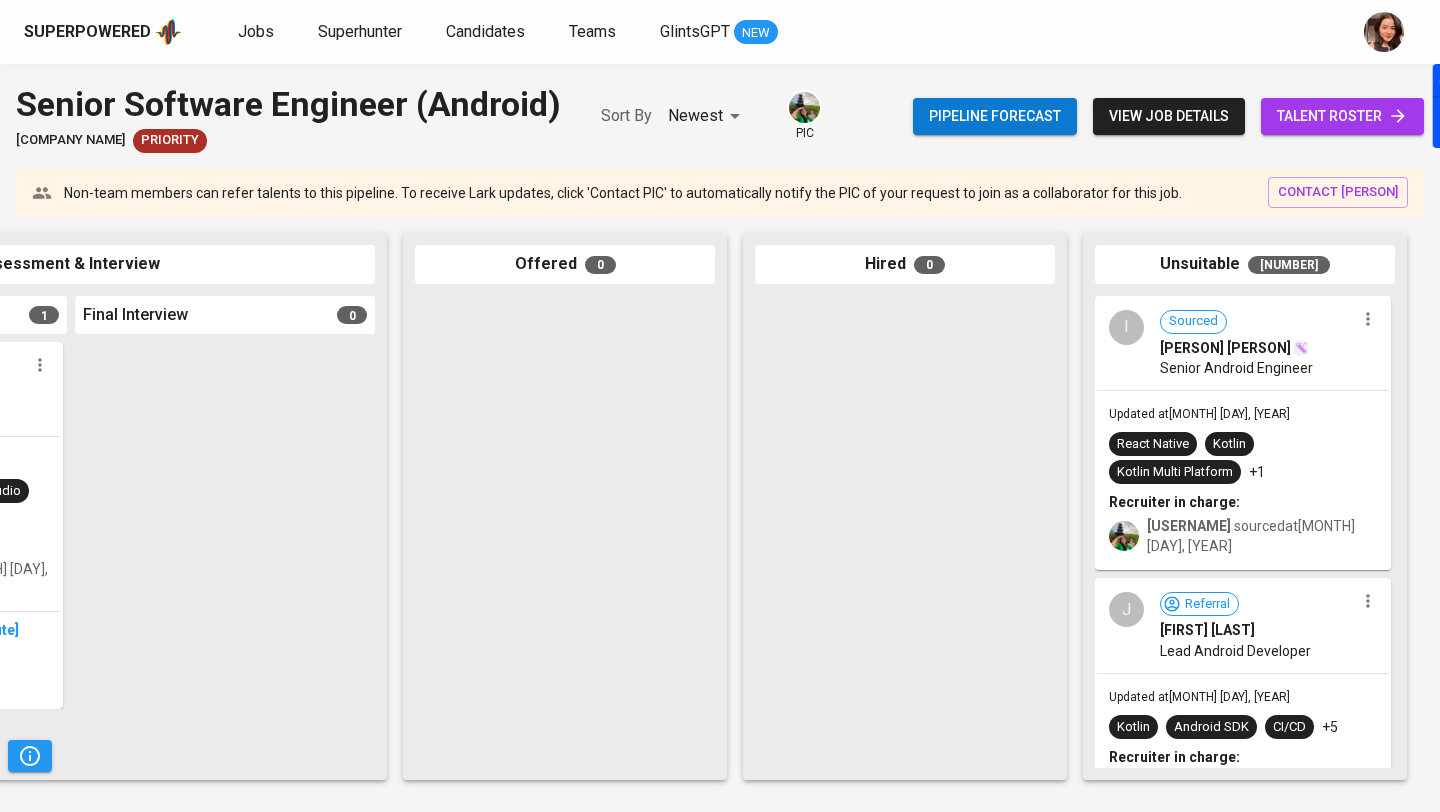 click at bounding box center [1368, 319] 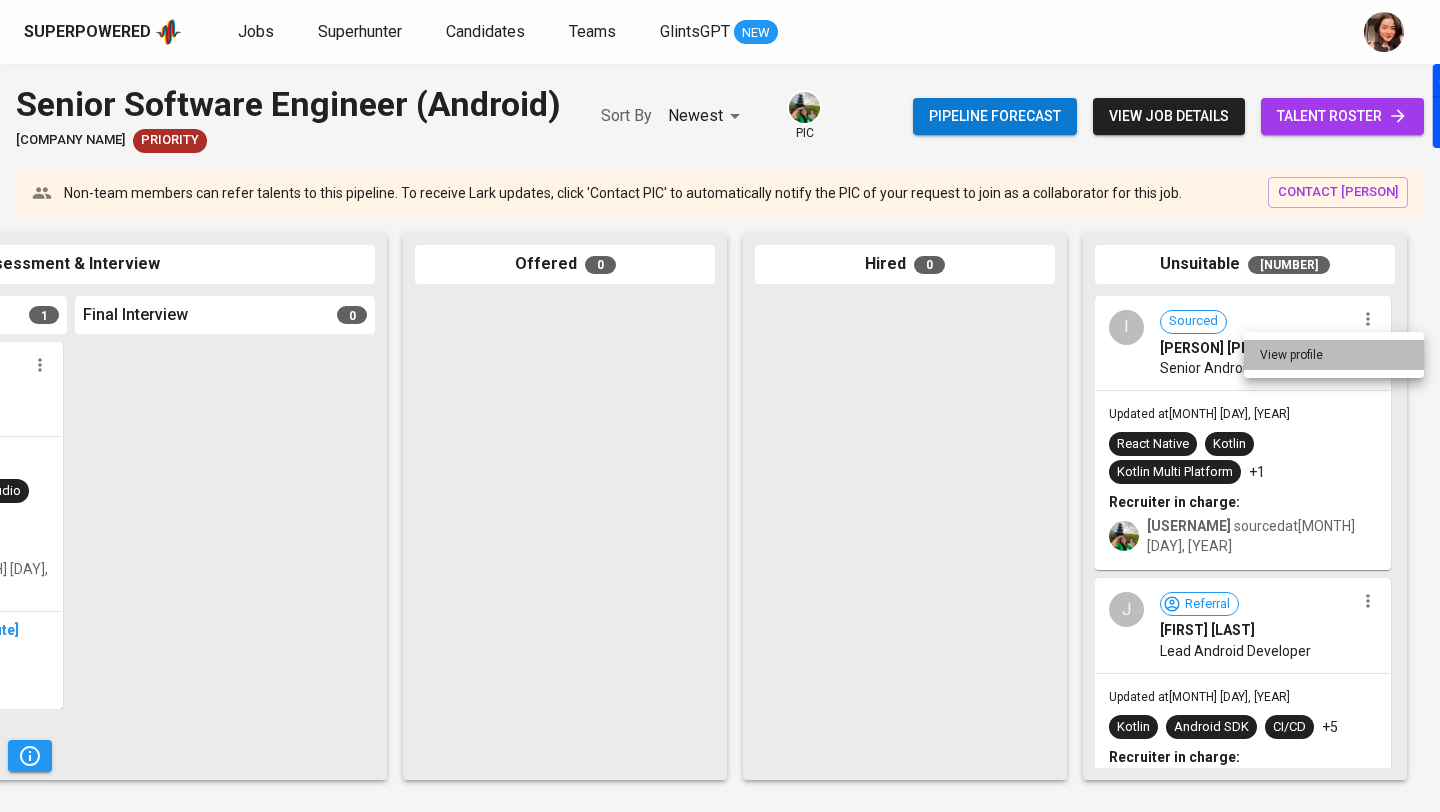 click on "View profile" at bounding box center [1334, 355] 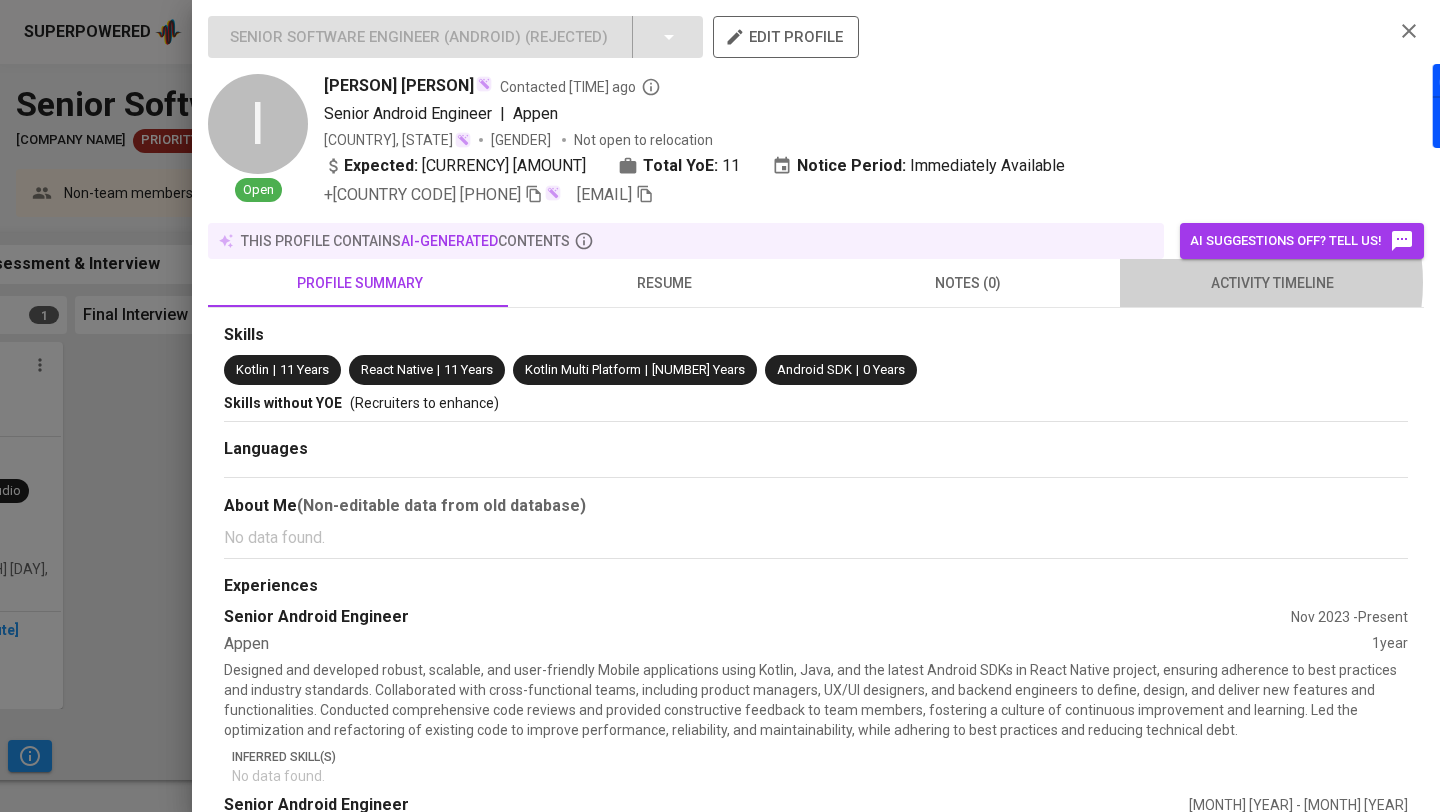 click on "activity timeline" at bounding box center (360, 283) 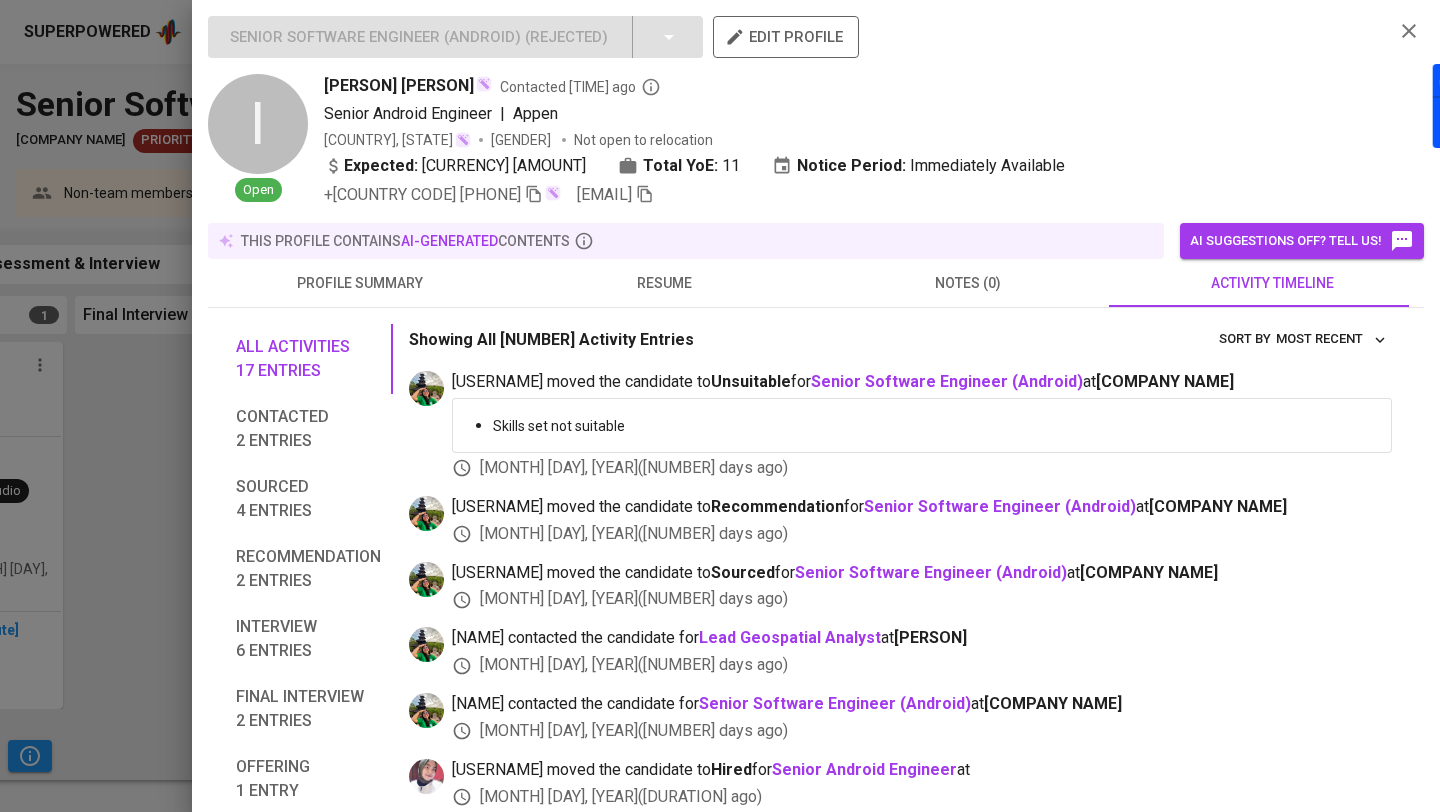 scroll, scrollTop: 4, scrollLeft: 0, axis: vertical 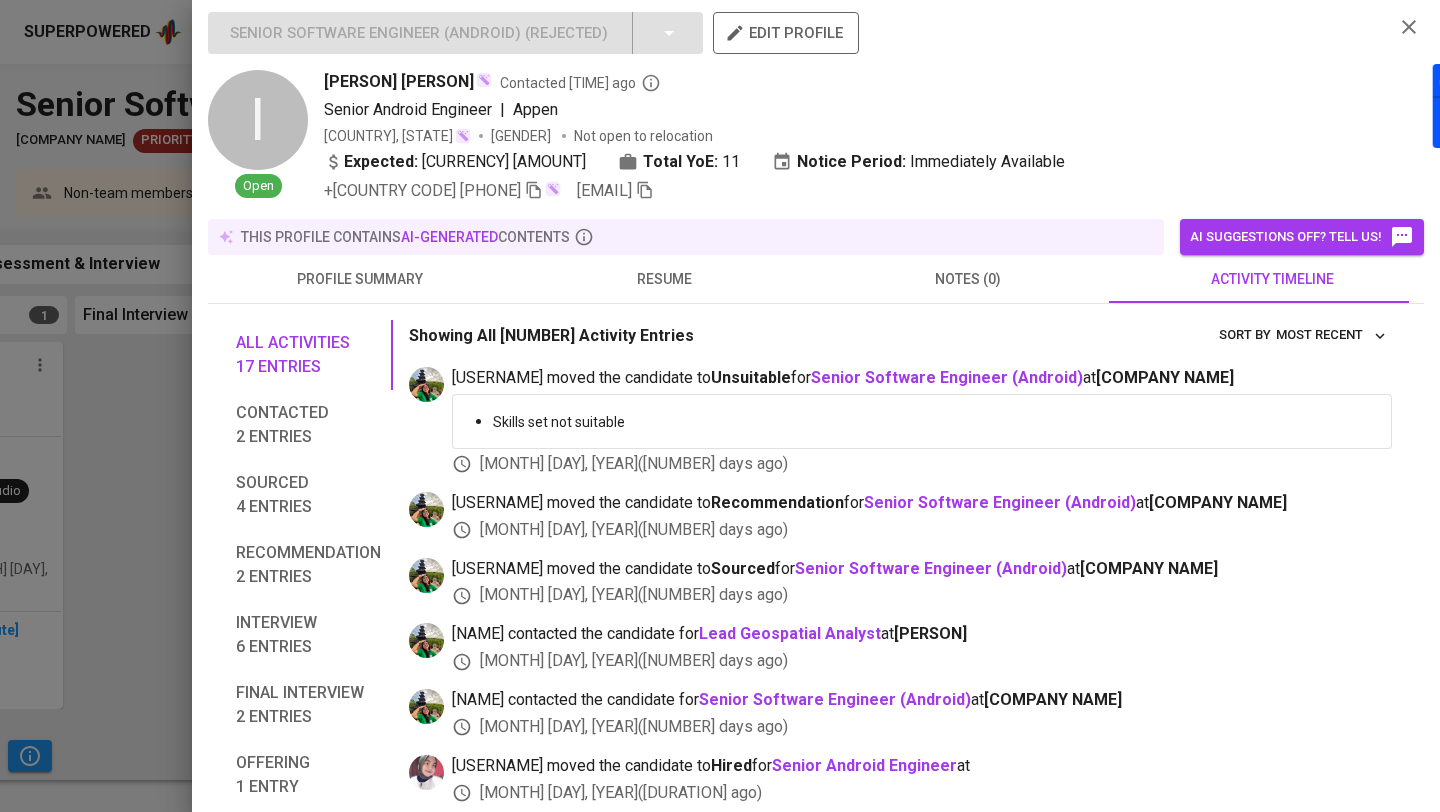 click at bounding box center [720, 406] 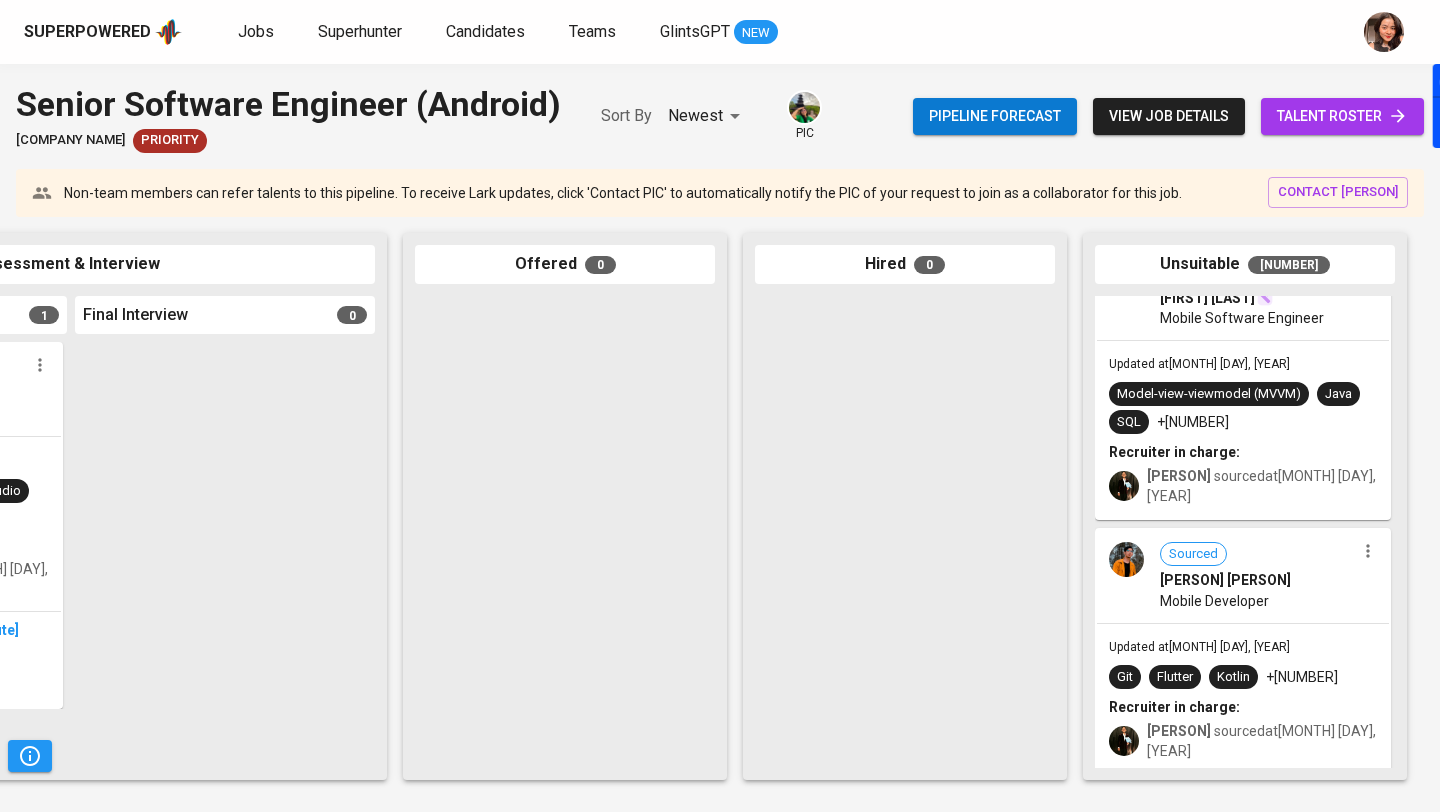 scroll, scrollTop: 3401, scrollLeft: 0, axis: vertical 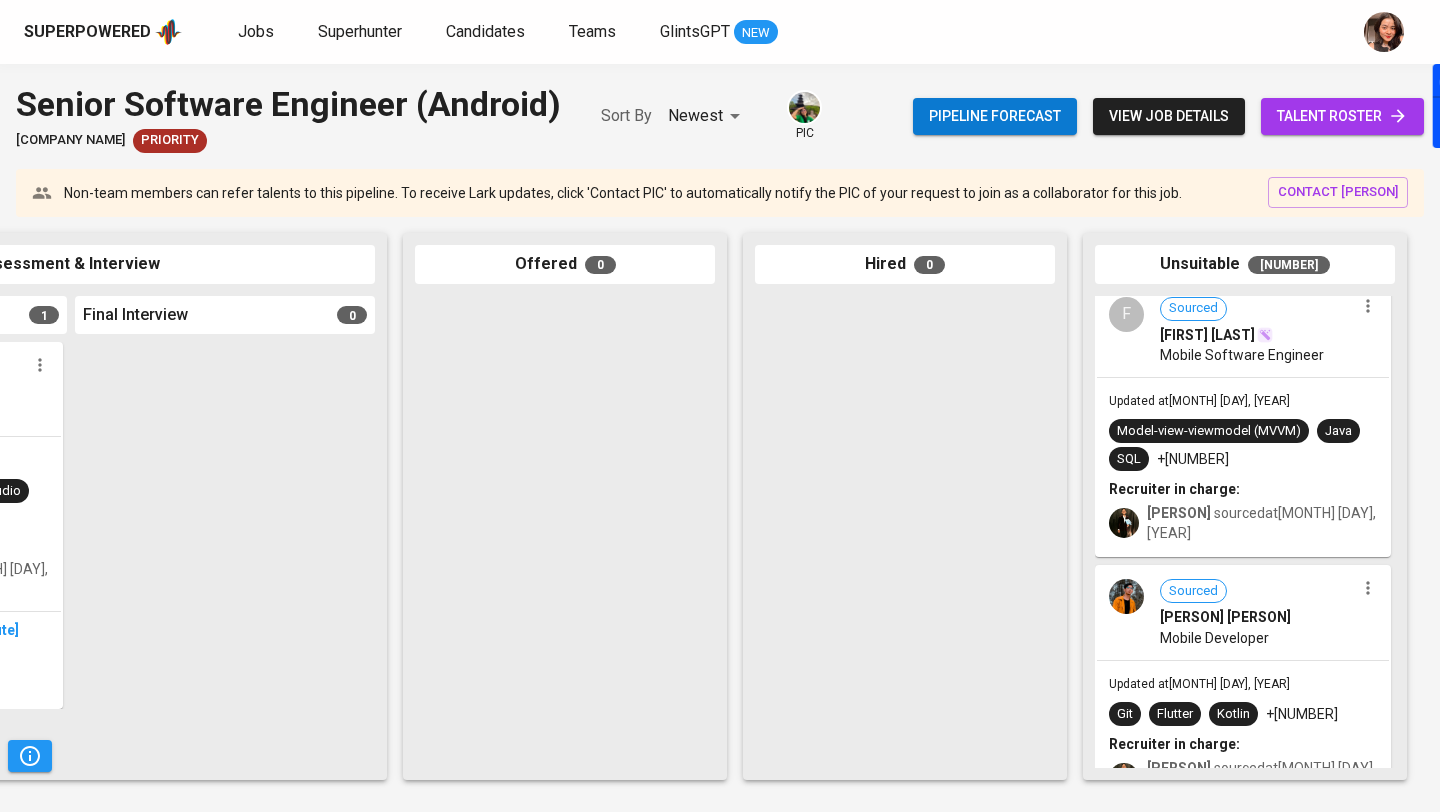 click at bounding box center [1368, 588] 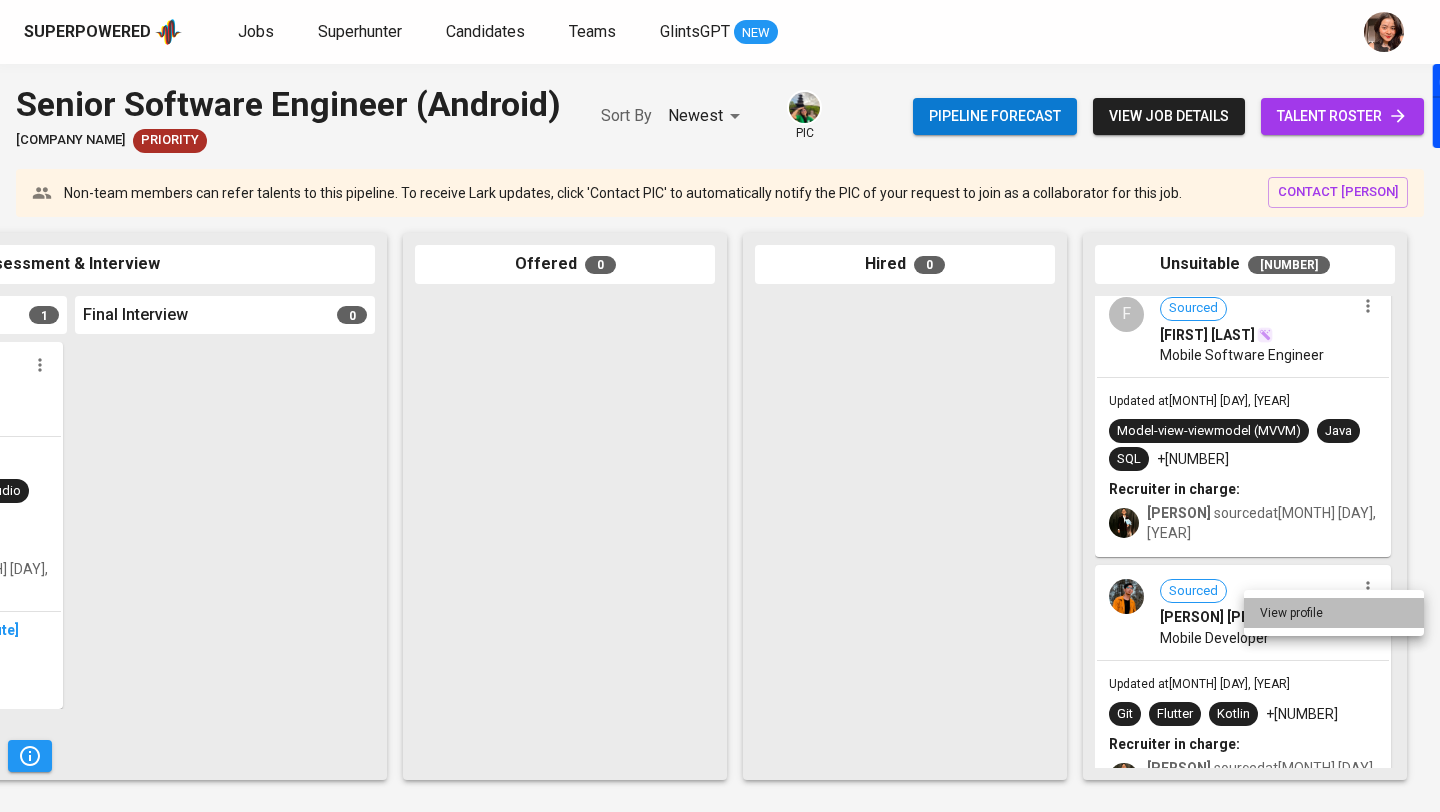click on "View profile" at bounding box center [1334, 613] 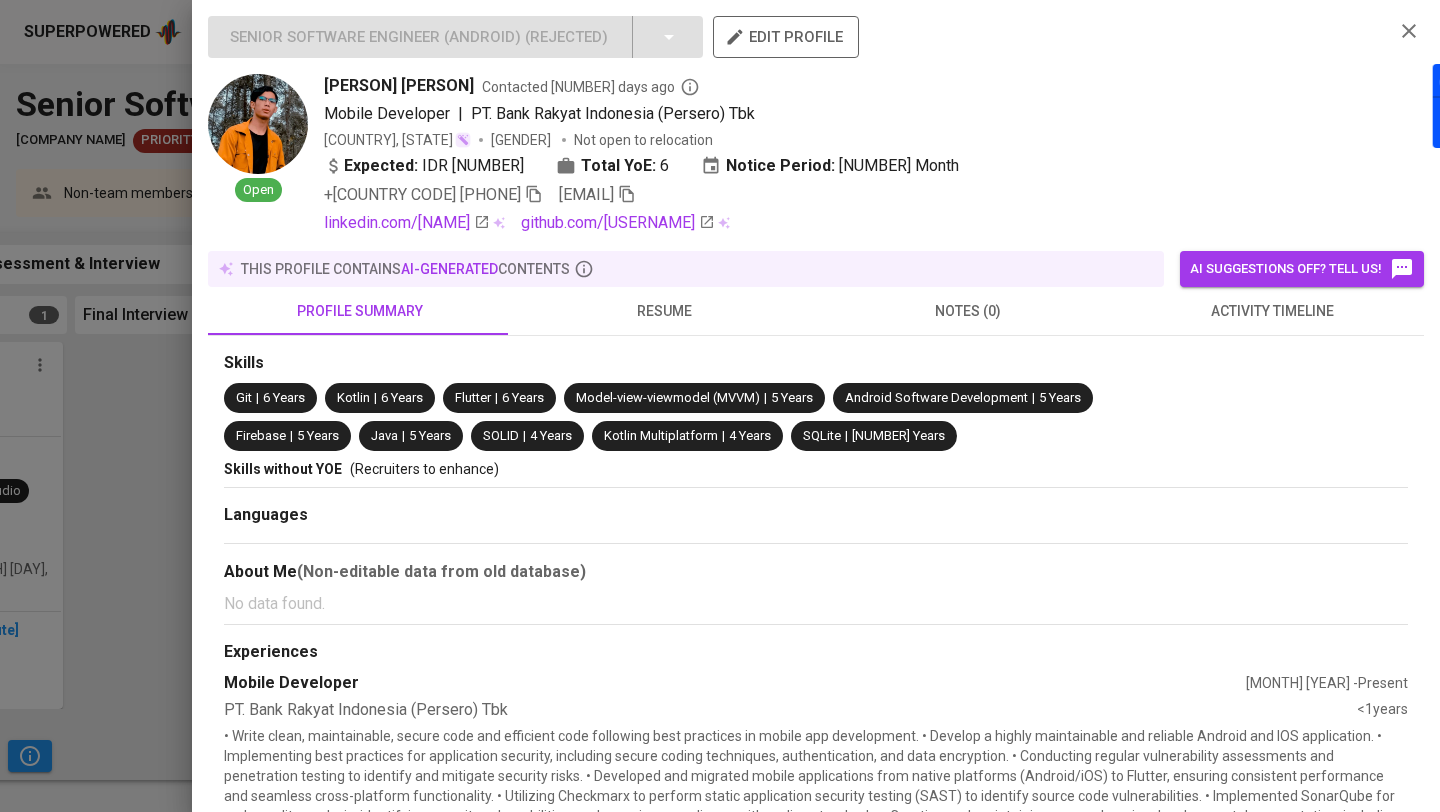 click on "activity timeline" at bounding box center [360, 311] 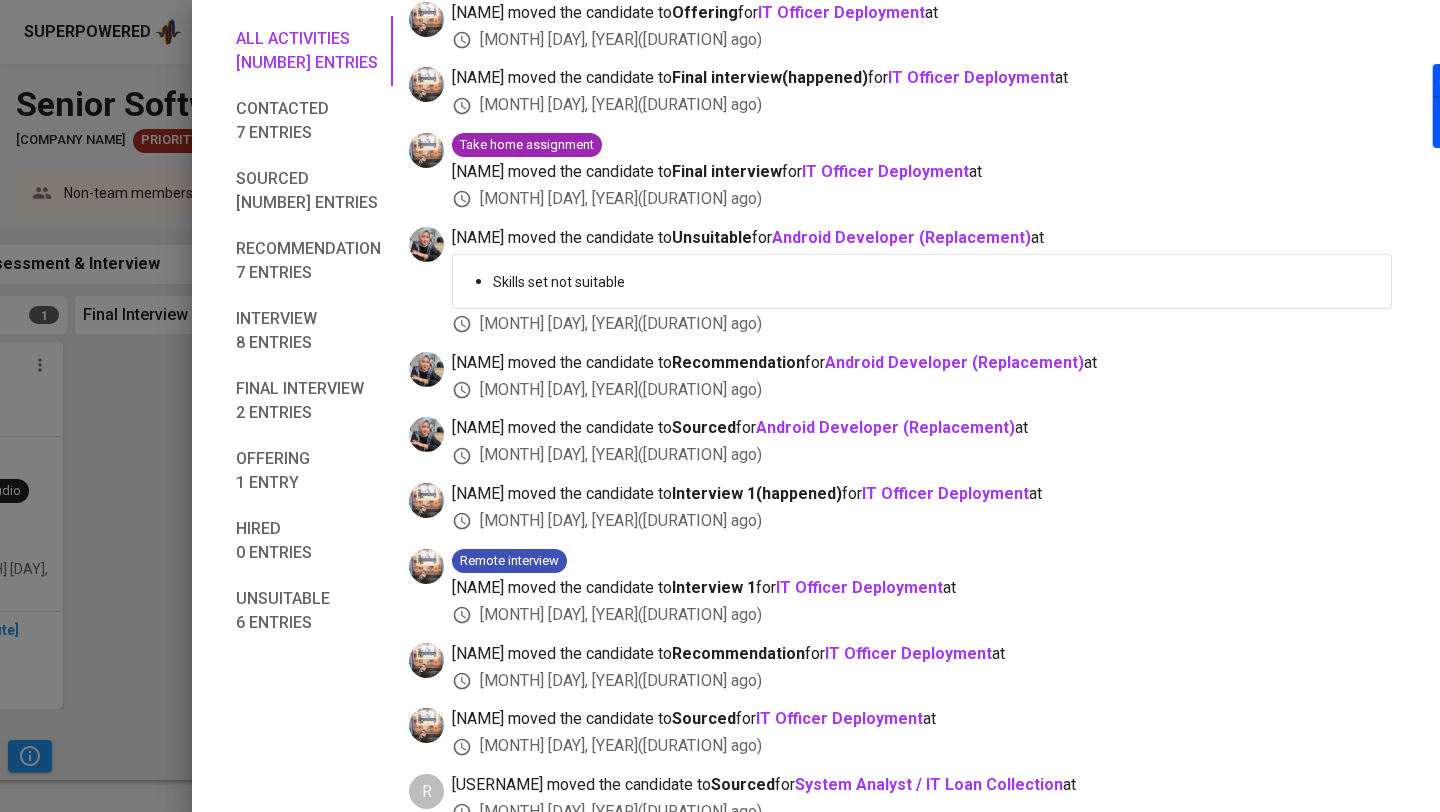 scroll, scrollTop: 2668, scrollLeft: 0, axis: vertical 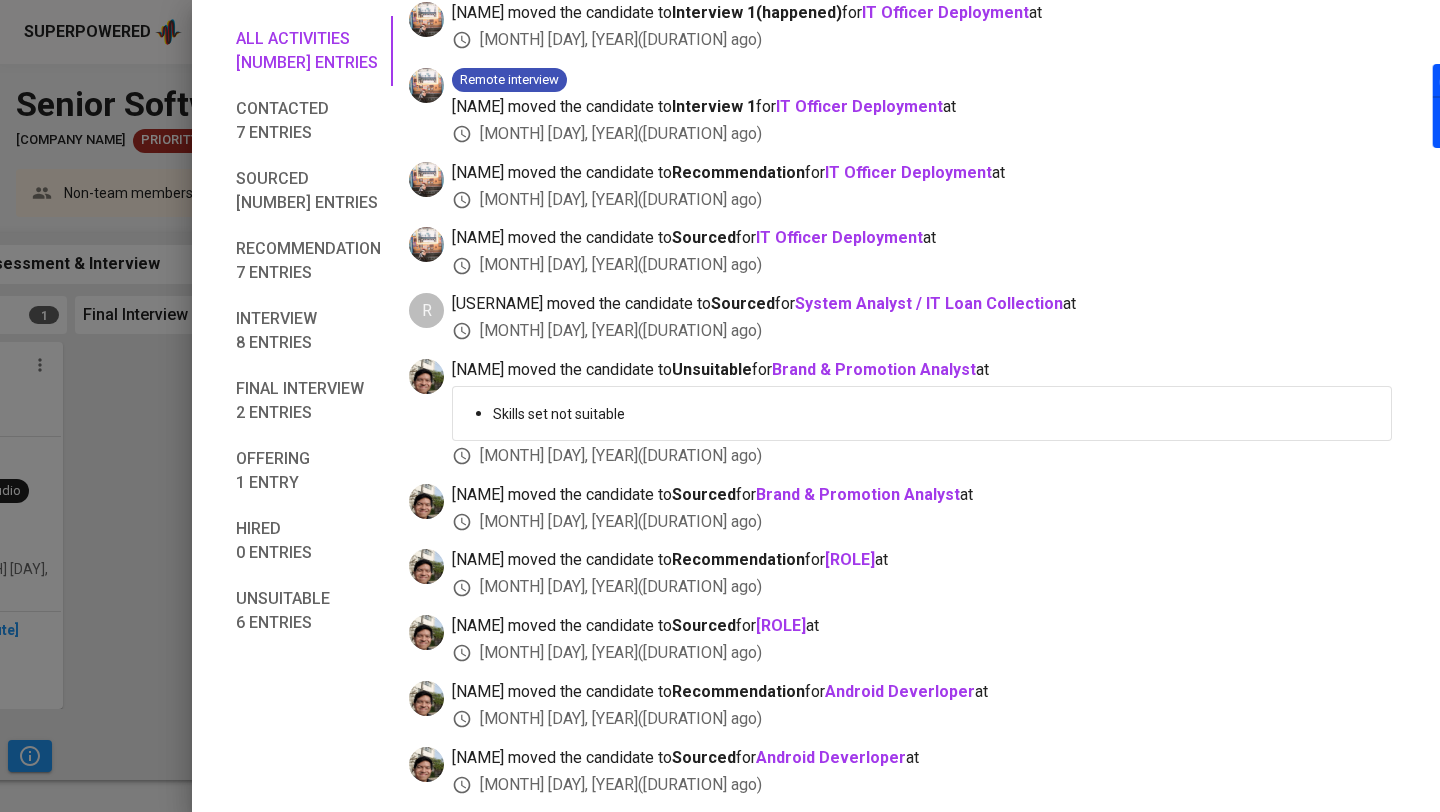 click at bounding box center [720, 406] 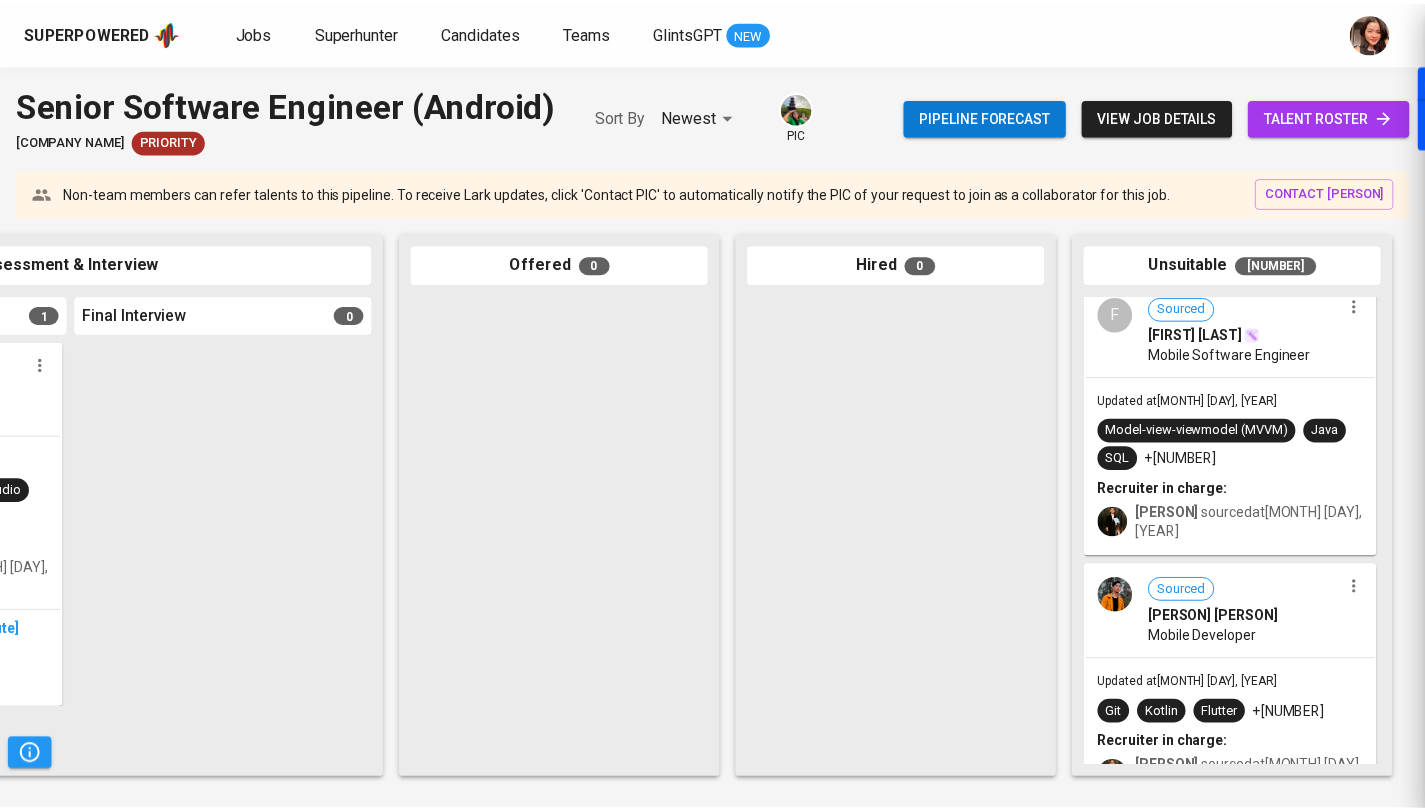 scroll, scrollTop: 103, scrollLeft: 0, axis: vertical 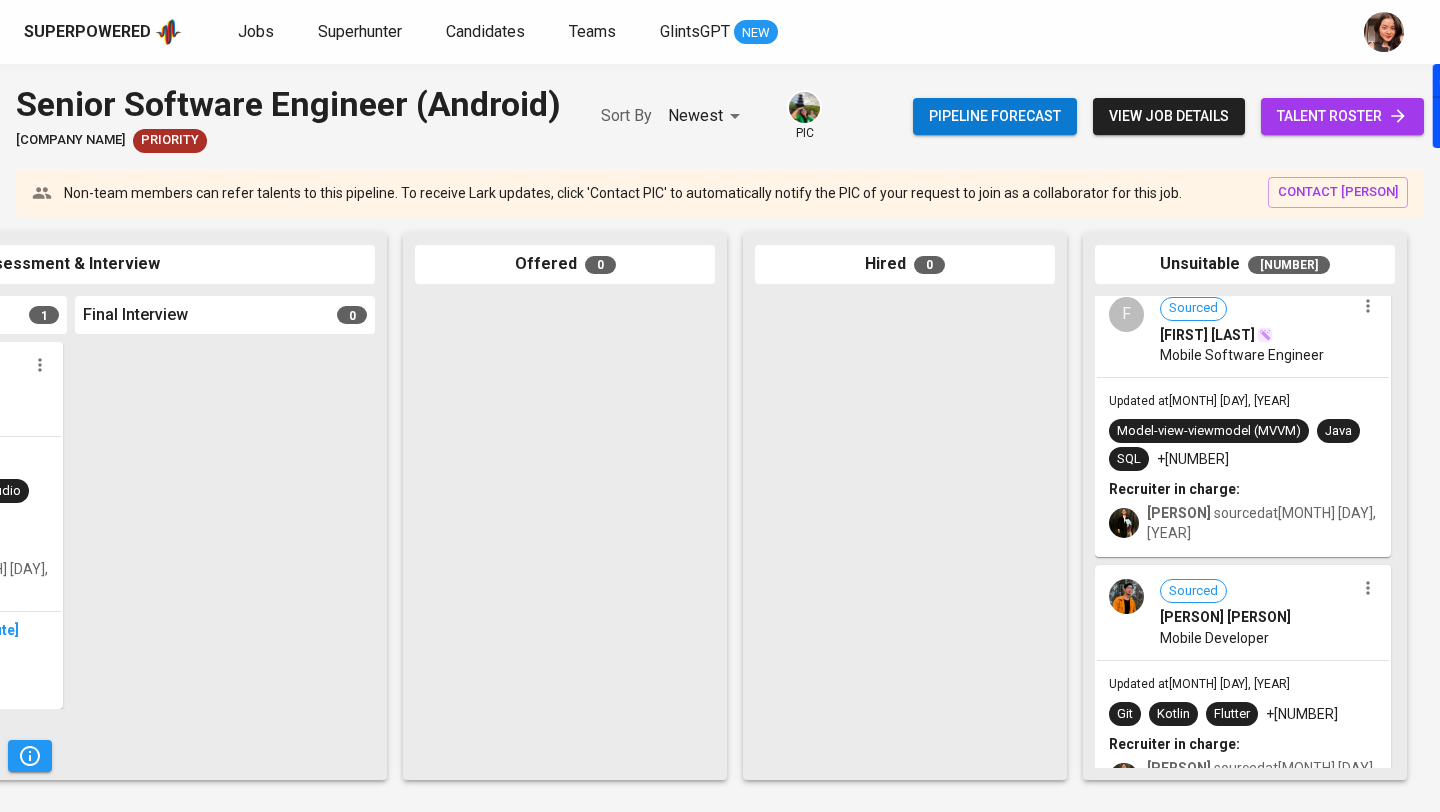 click on "Superpowered" at bounding box center [87, 32] 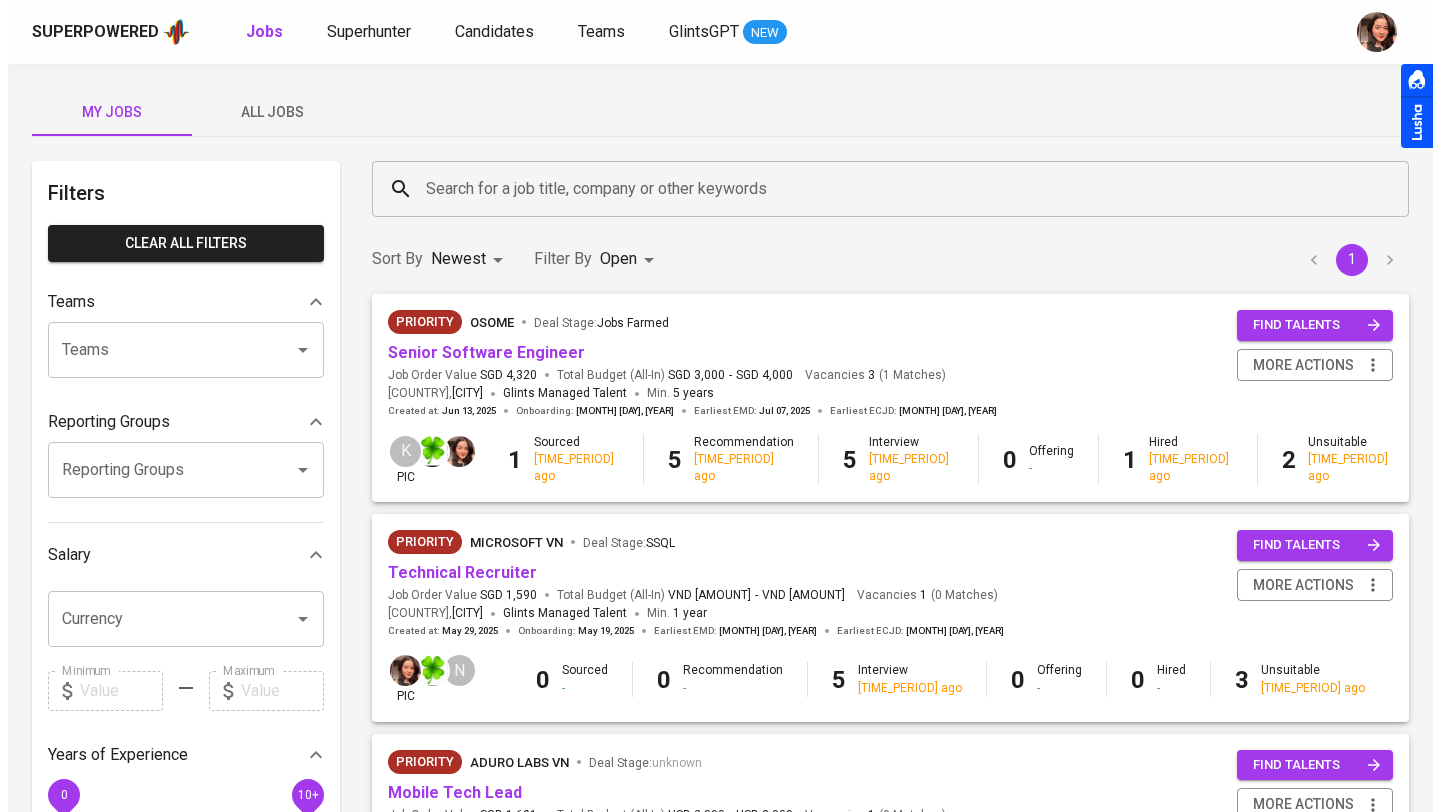 scroll, scrollTop: 0, scrollLeft: 0, axis: both 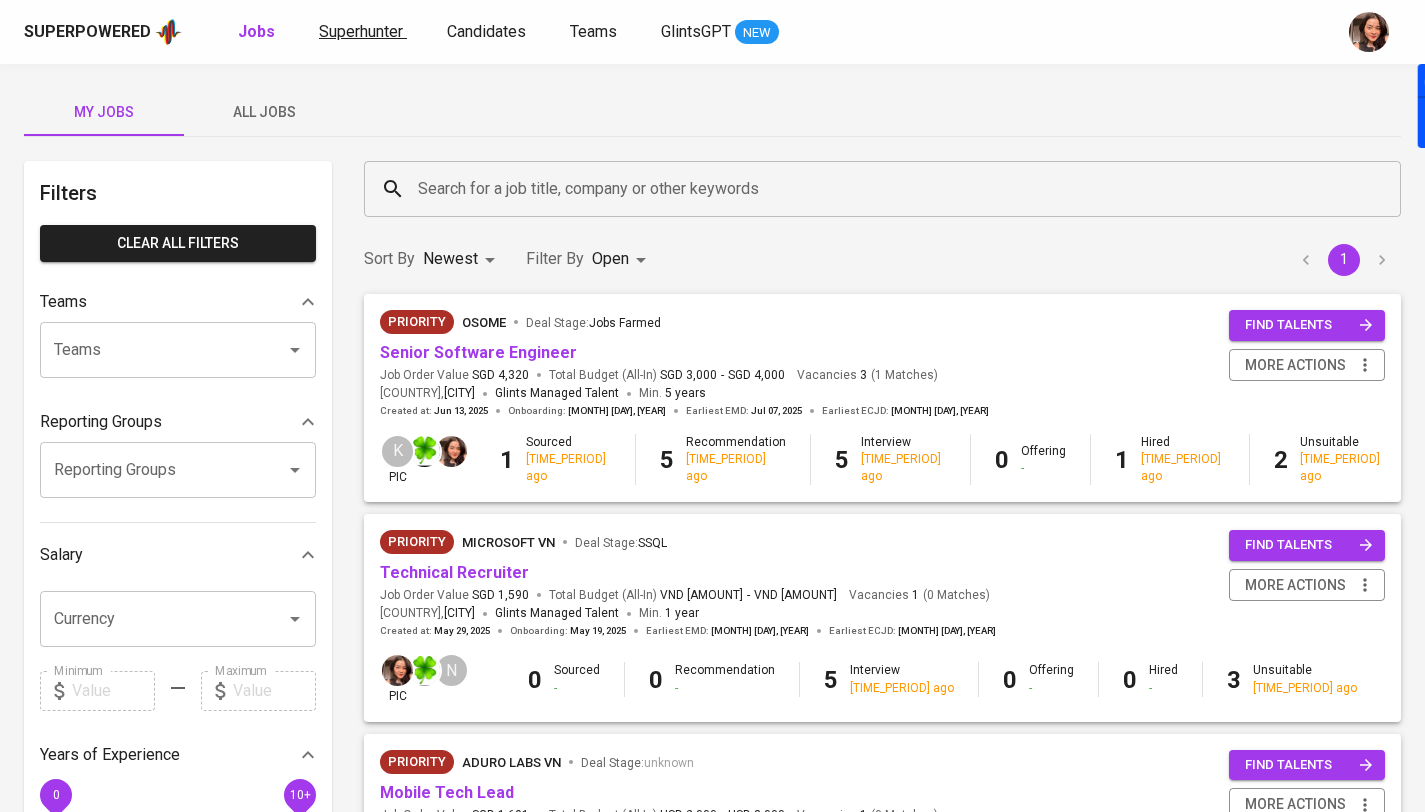 click on "Superhunter" at bounding box center [361, 31] 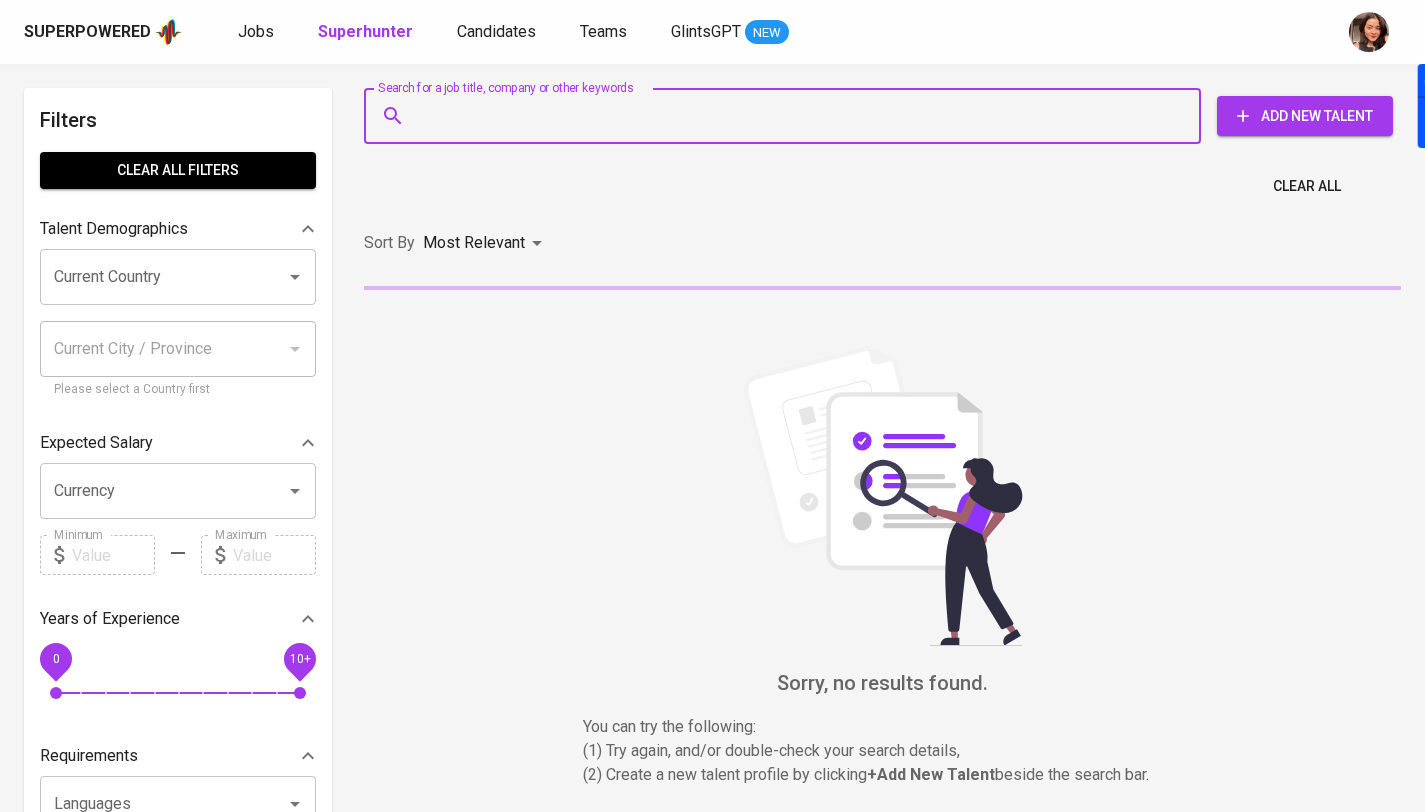 click on "Search for a job title, company or other keywords" at bounding box center (787, 116) 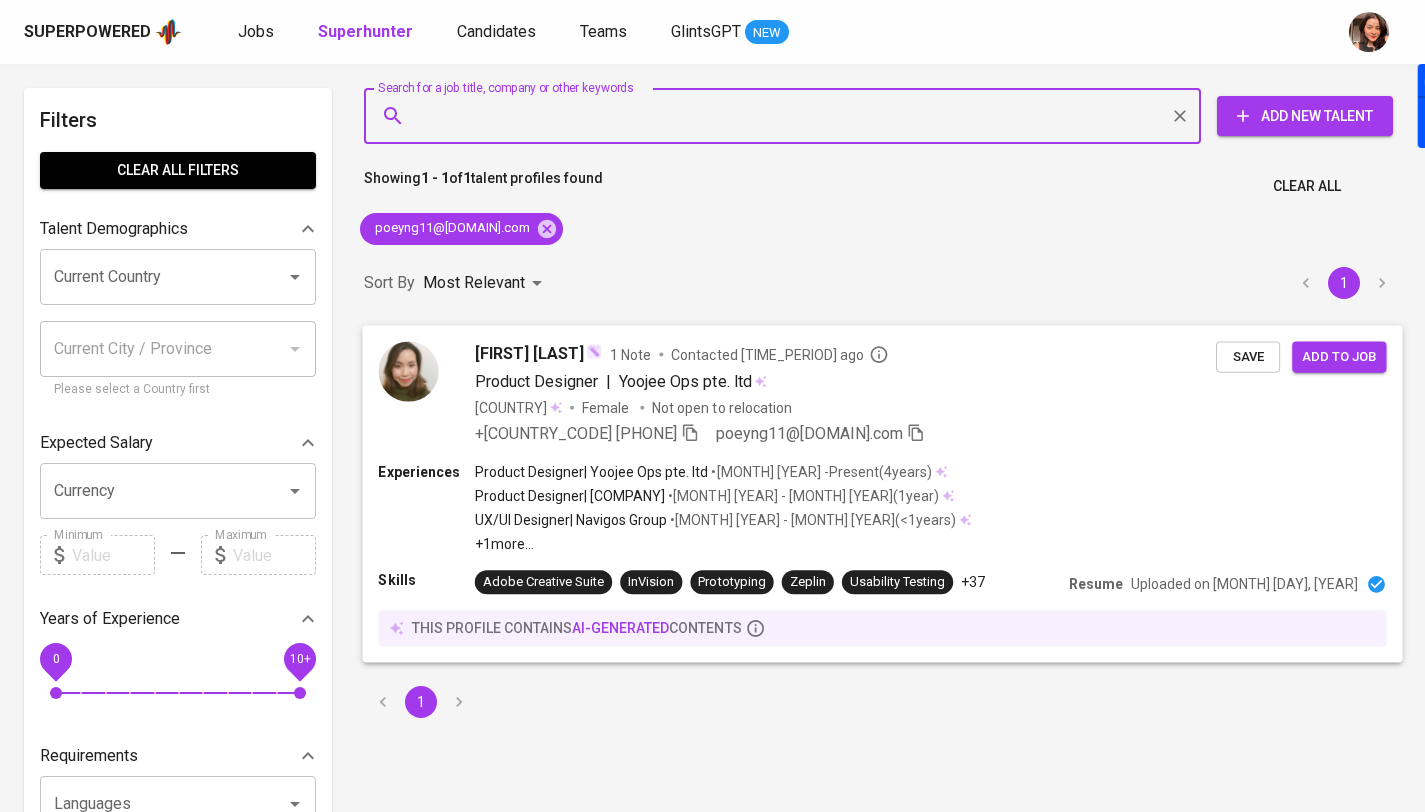 click on "Phuong Nguyen 1 Note Contacted 7 months ago Product Designer | Yoojee Ops pte. ltd Vietnam Female   Not open to relocation +84 899-881-793   poeyng11@gmail.com   Save Add to job" at bounding box center (882, 393) 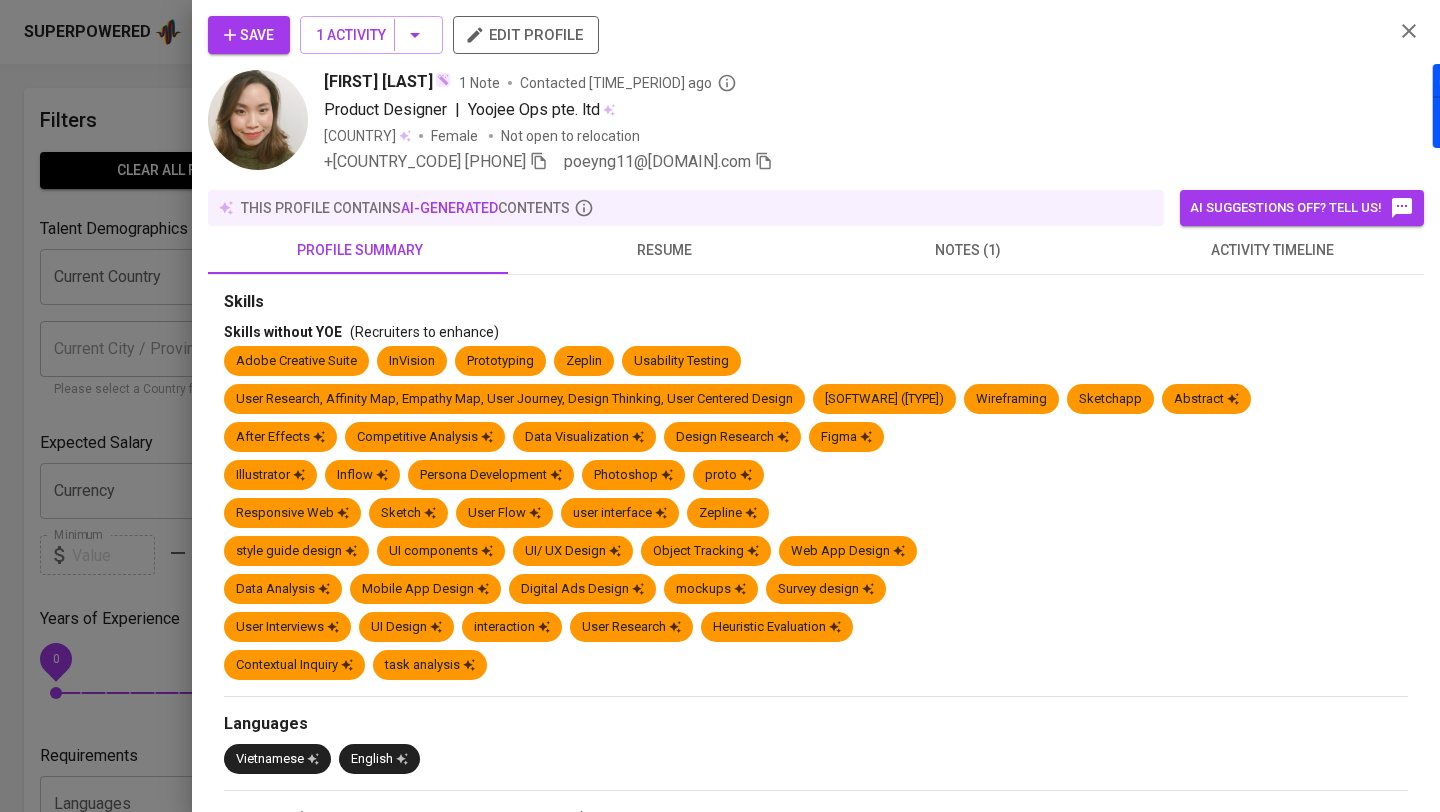 click on "resume" at bounding box center (360, 250) 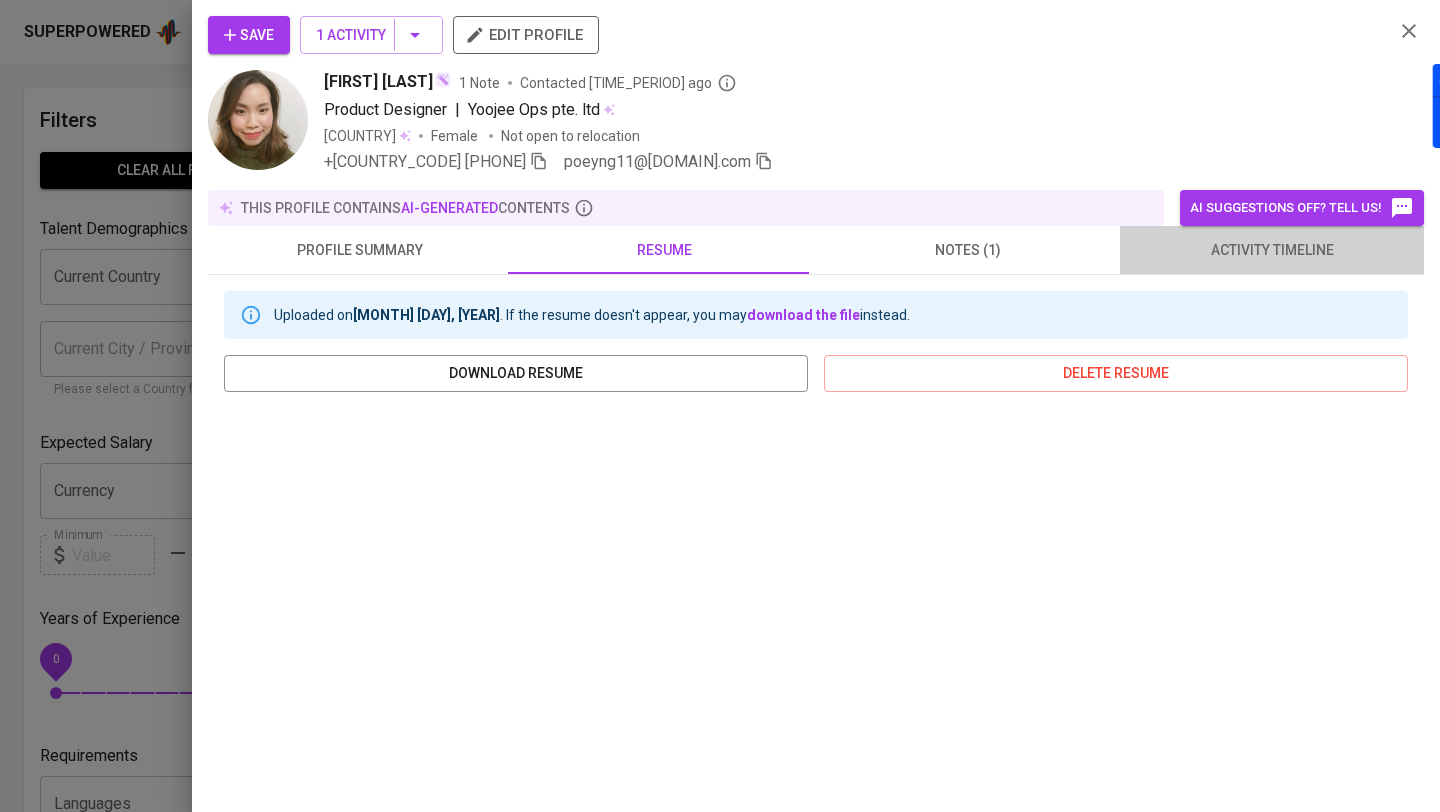 click on "activity timeline" at bounding box center (1272, 250) 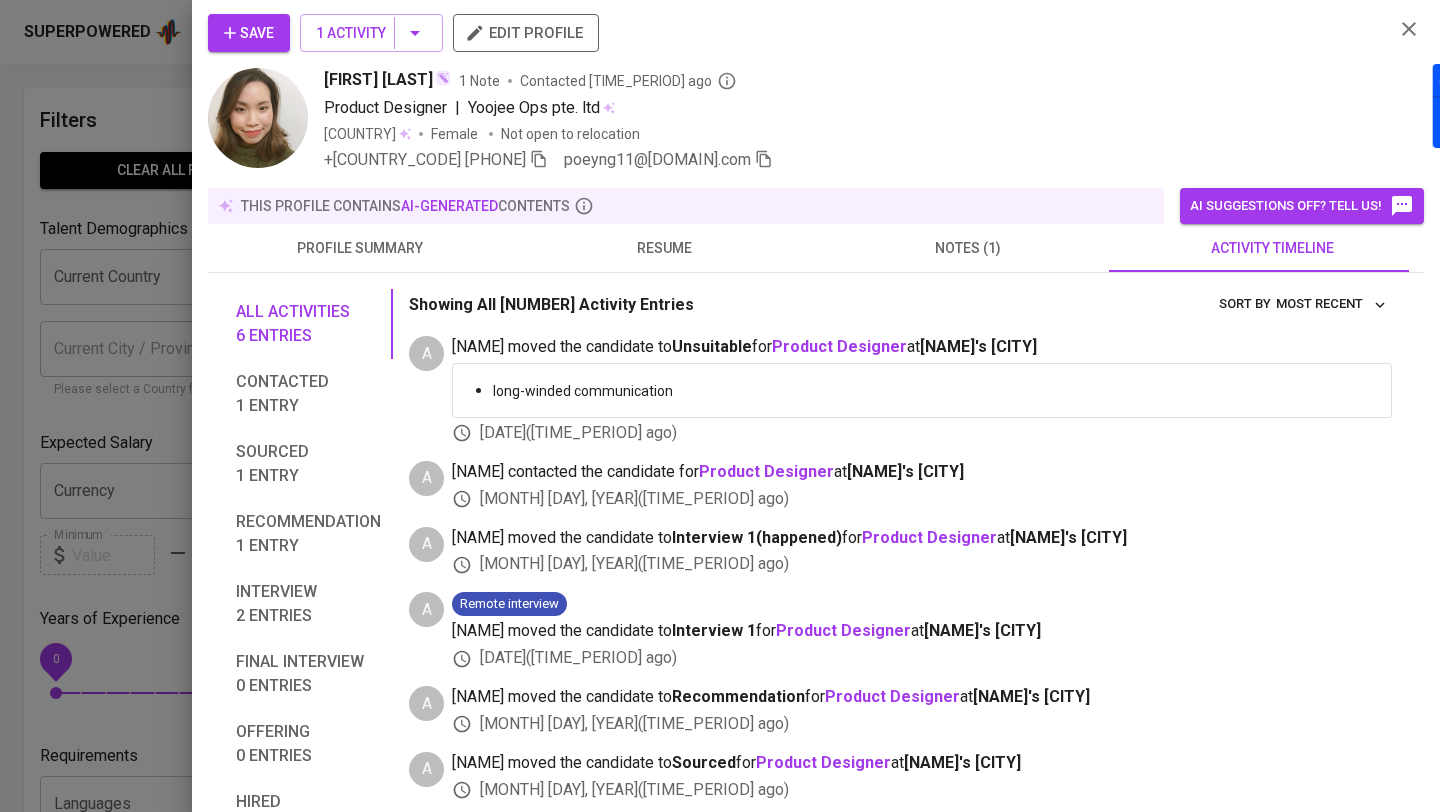 scroll, scrollTop: 0, scrollLeft: 0, axis: both 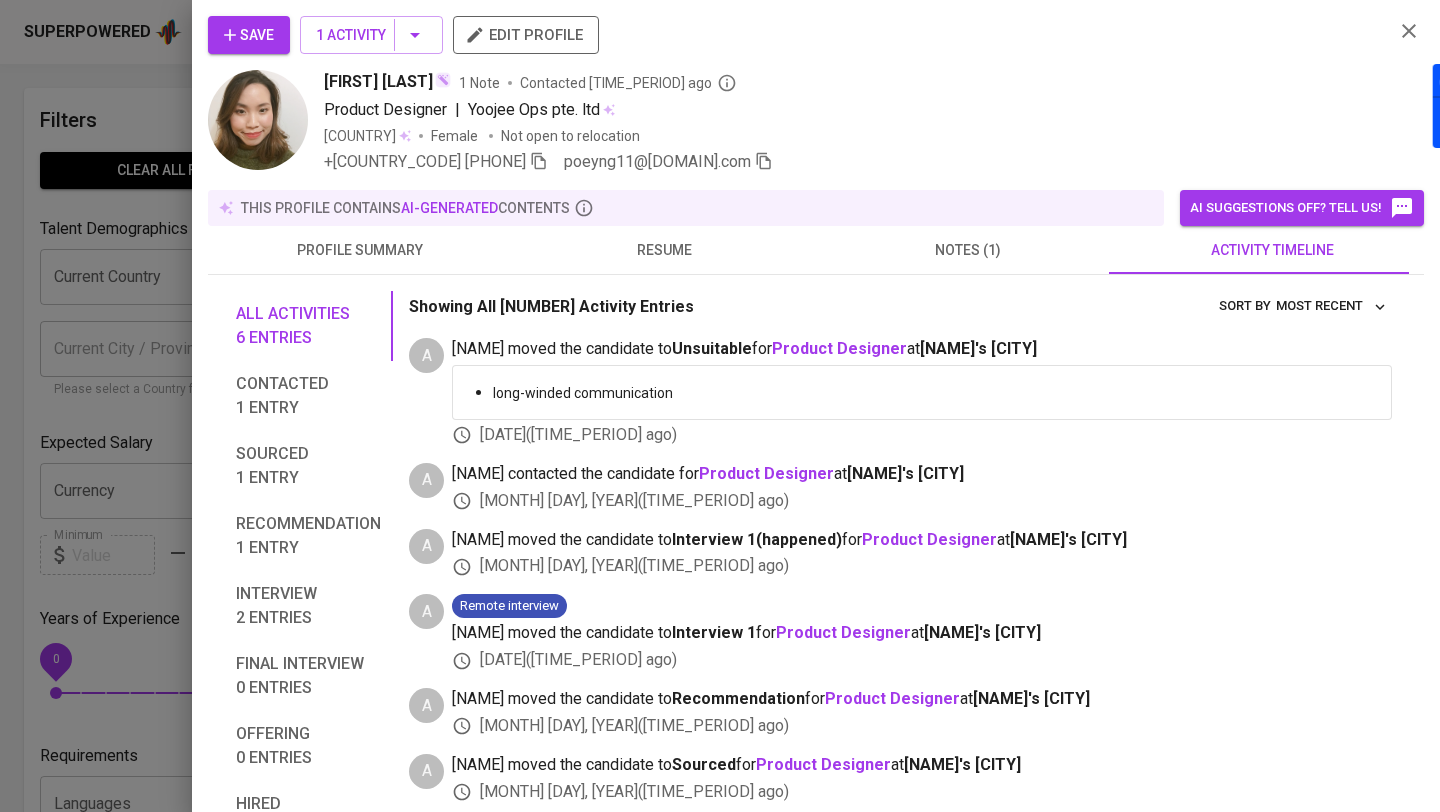 click on "resume" at bounding box center (360, 250) 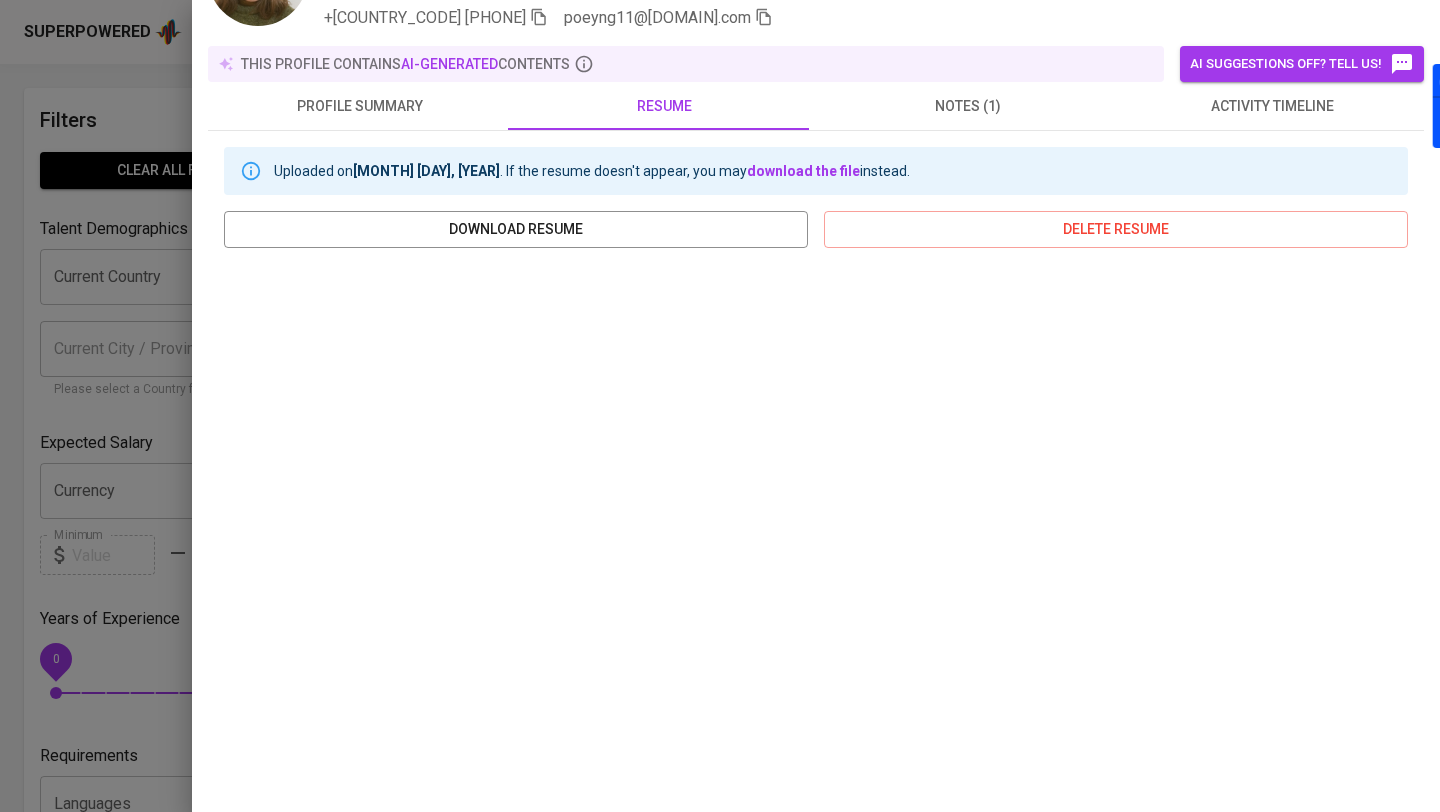 scroll, scrollTop: 228, scrollLeft: 0, axis: vertical 